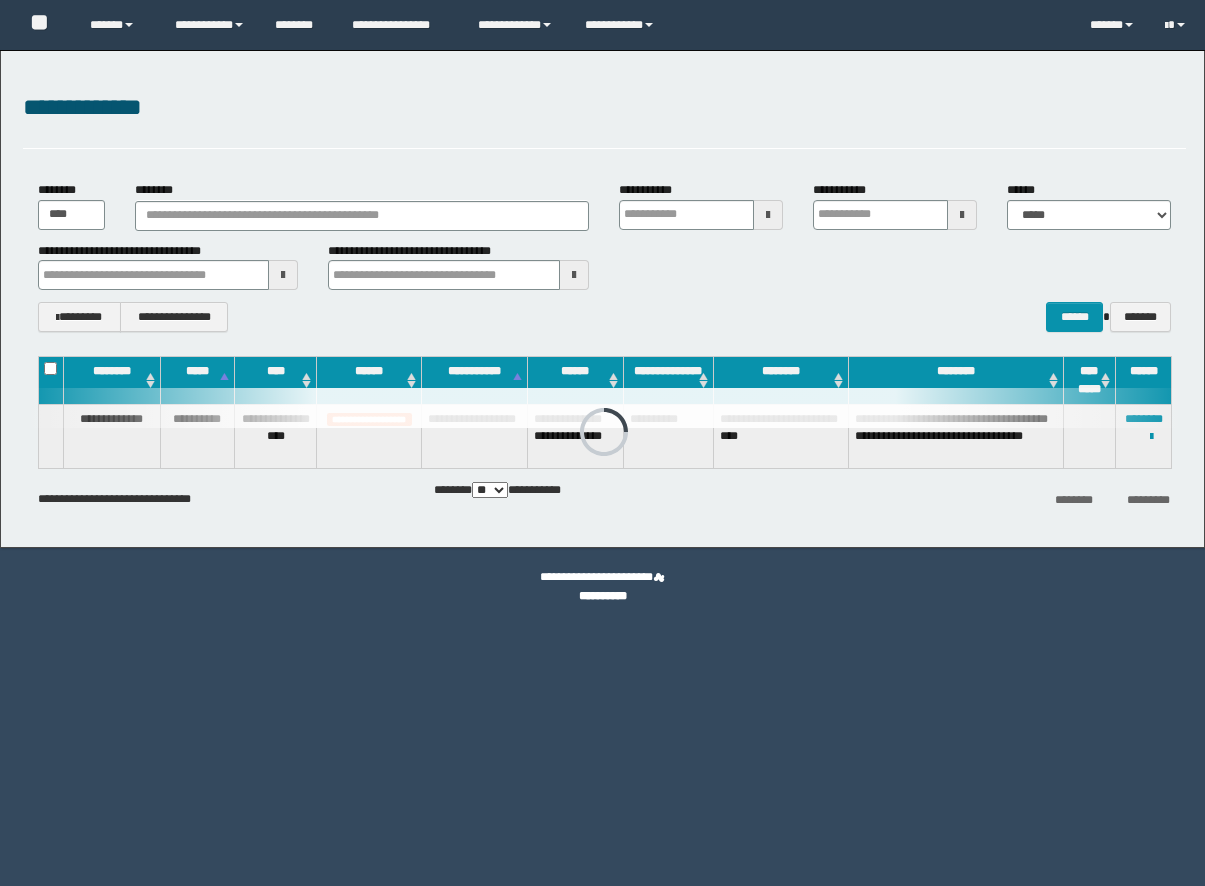 scroll, scrollTop: 0, scrollLeft: 0, axis: both 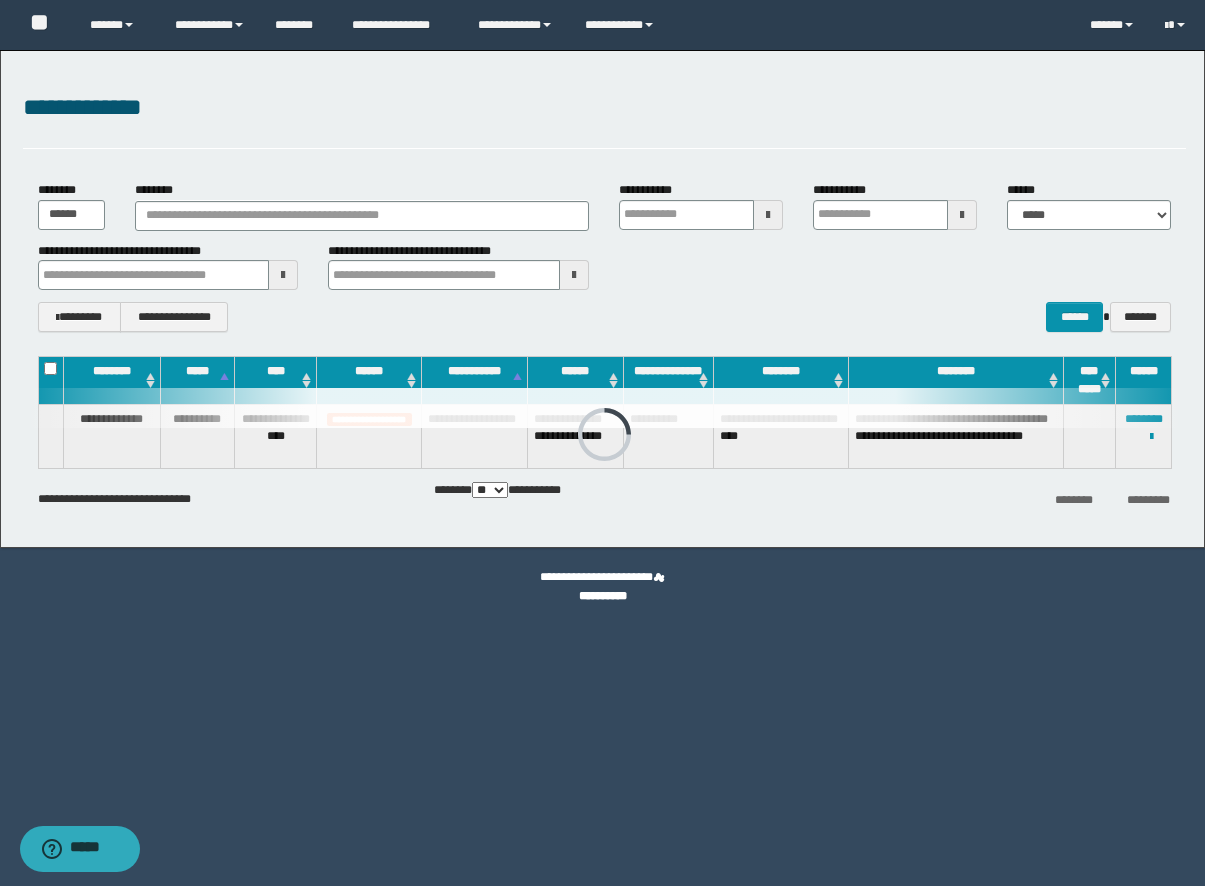 type on "******" 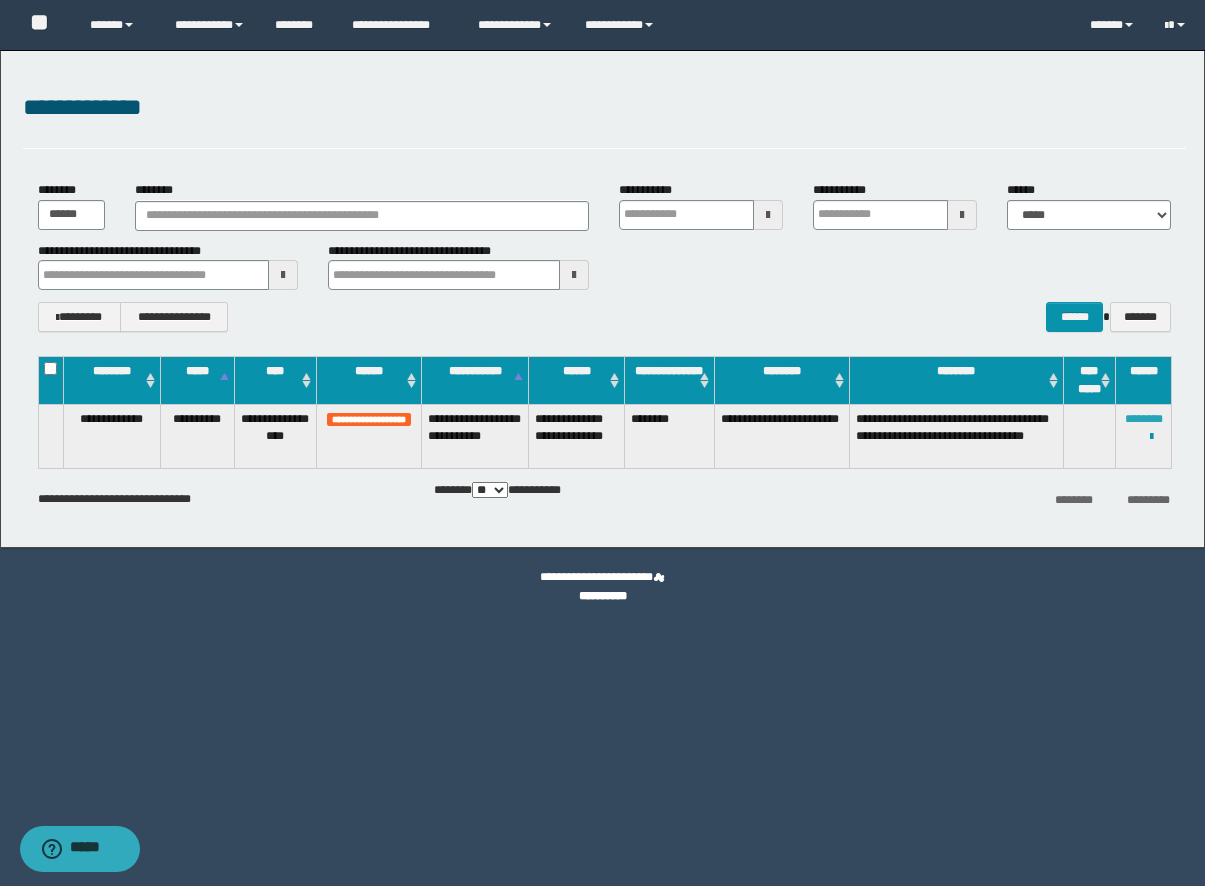 click on "********" at bounding box center [1144, 419] 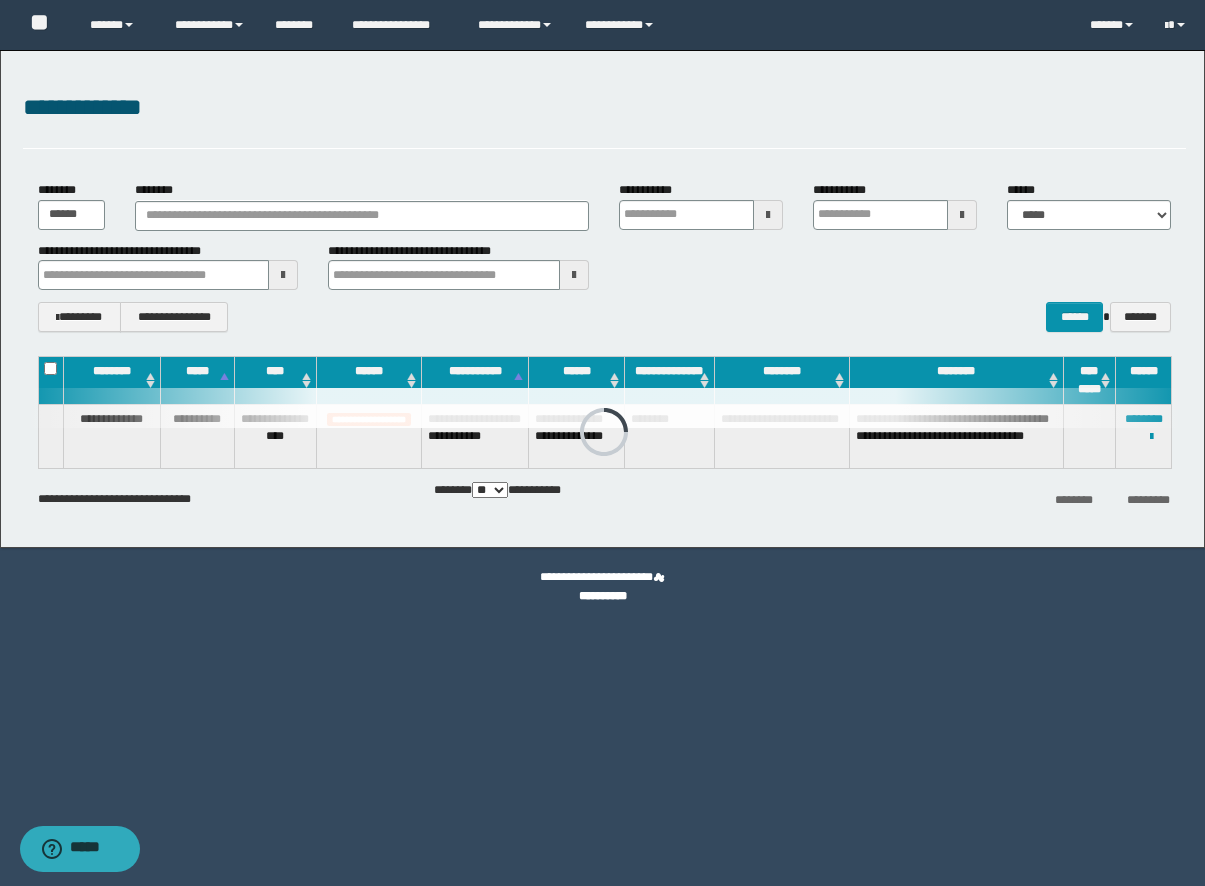 click at bounding box center [604, 408] 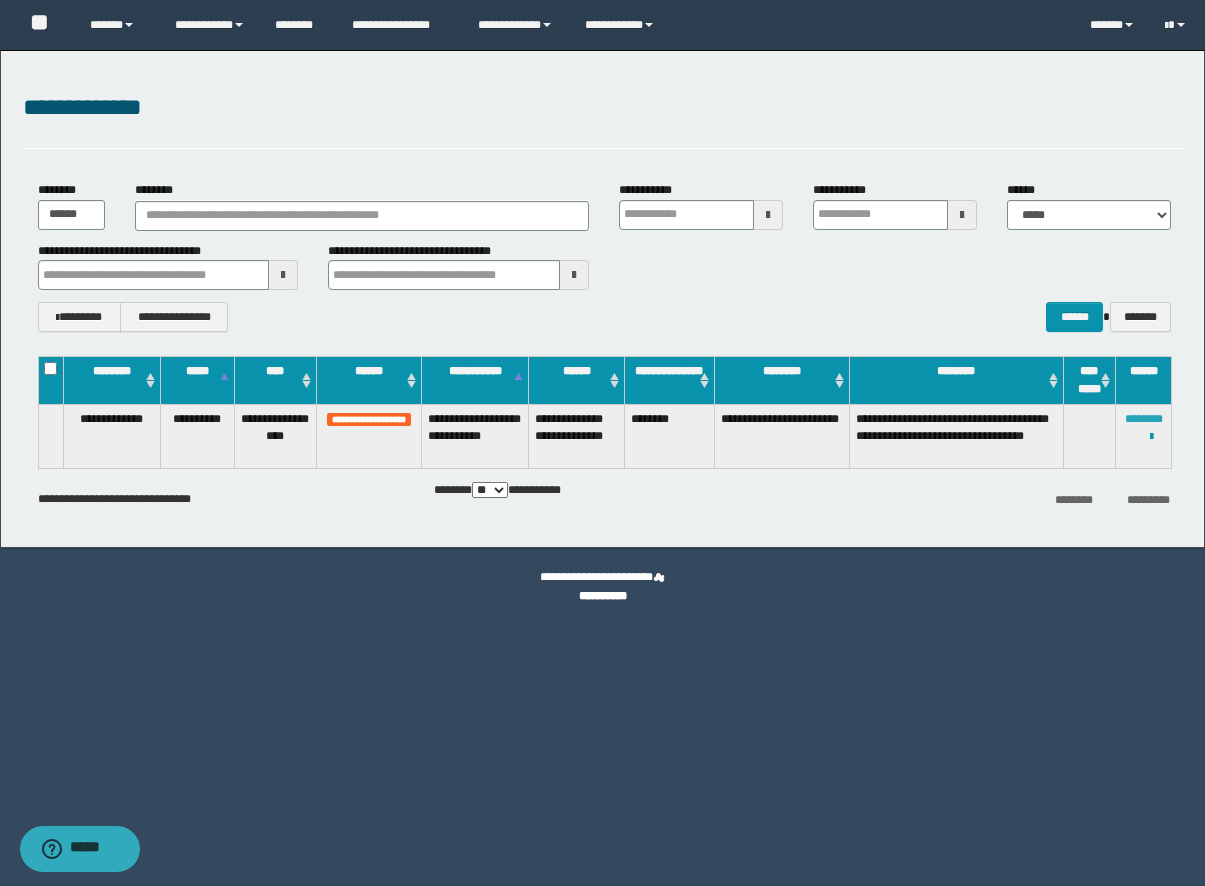 click on "********" at bounding box center [1144, 419] 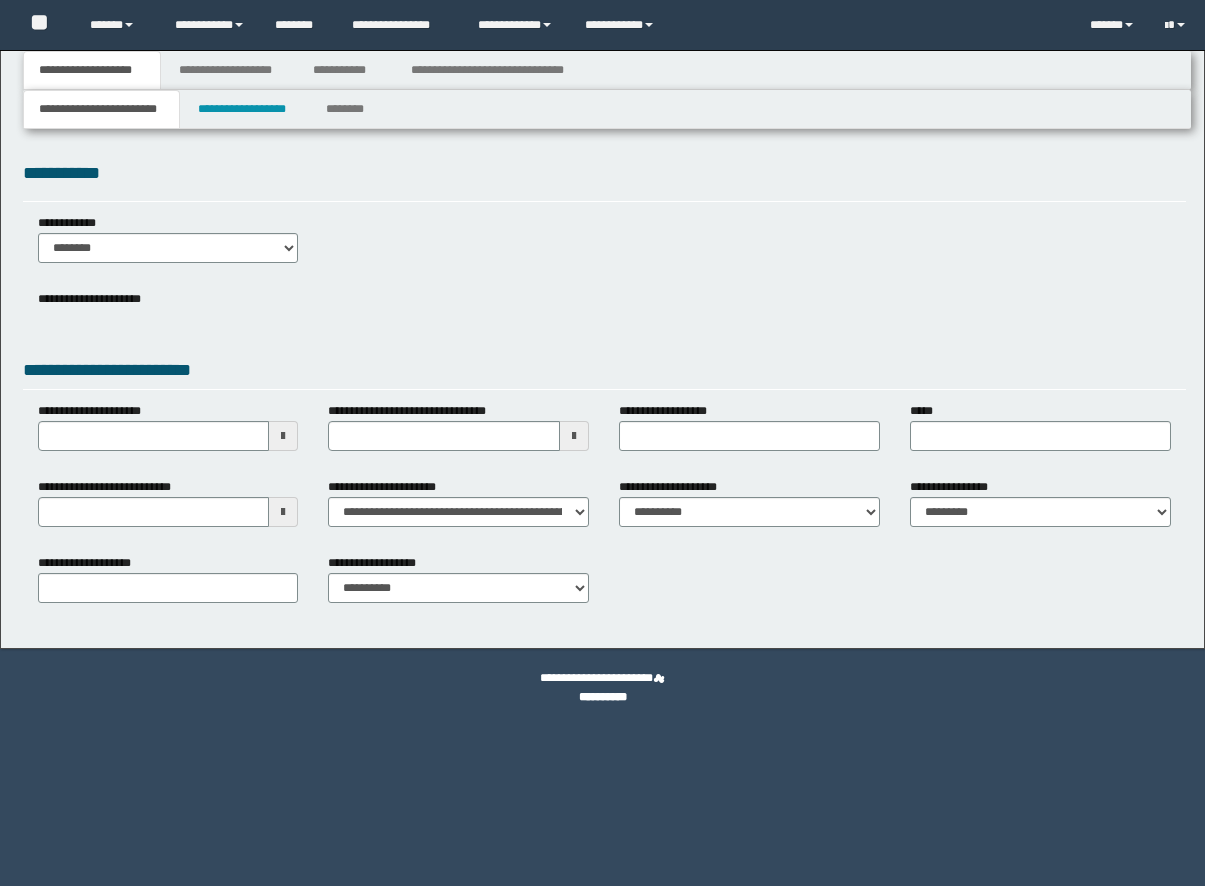 scroll, scrollTop: 0, scrollLeft: 0, axis: both 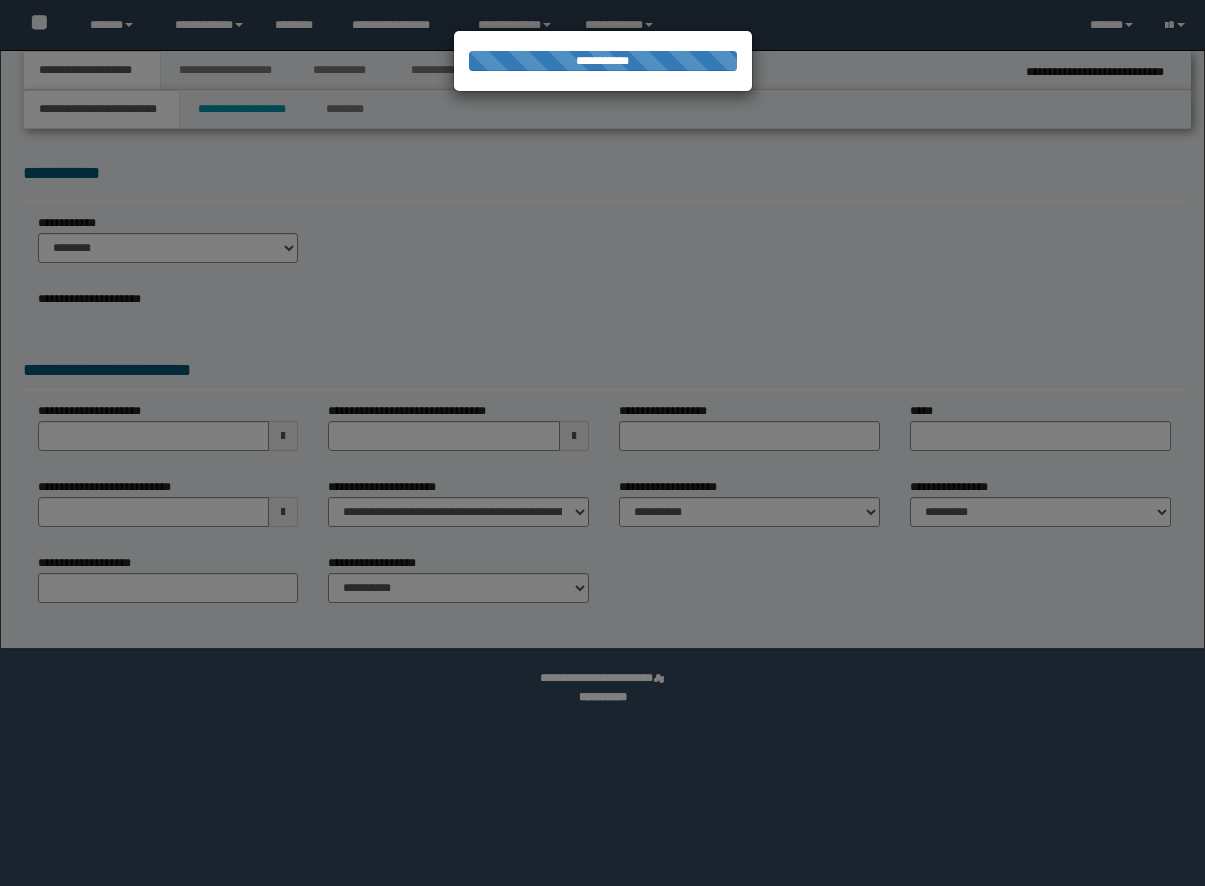 select on "*" 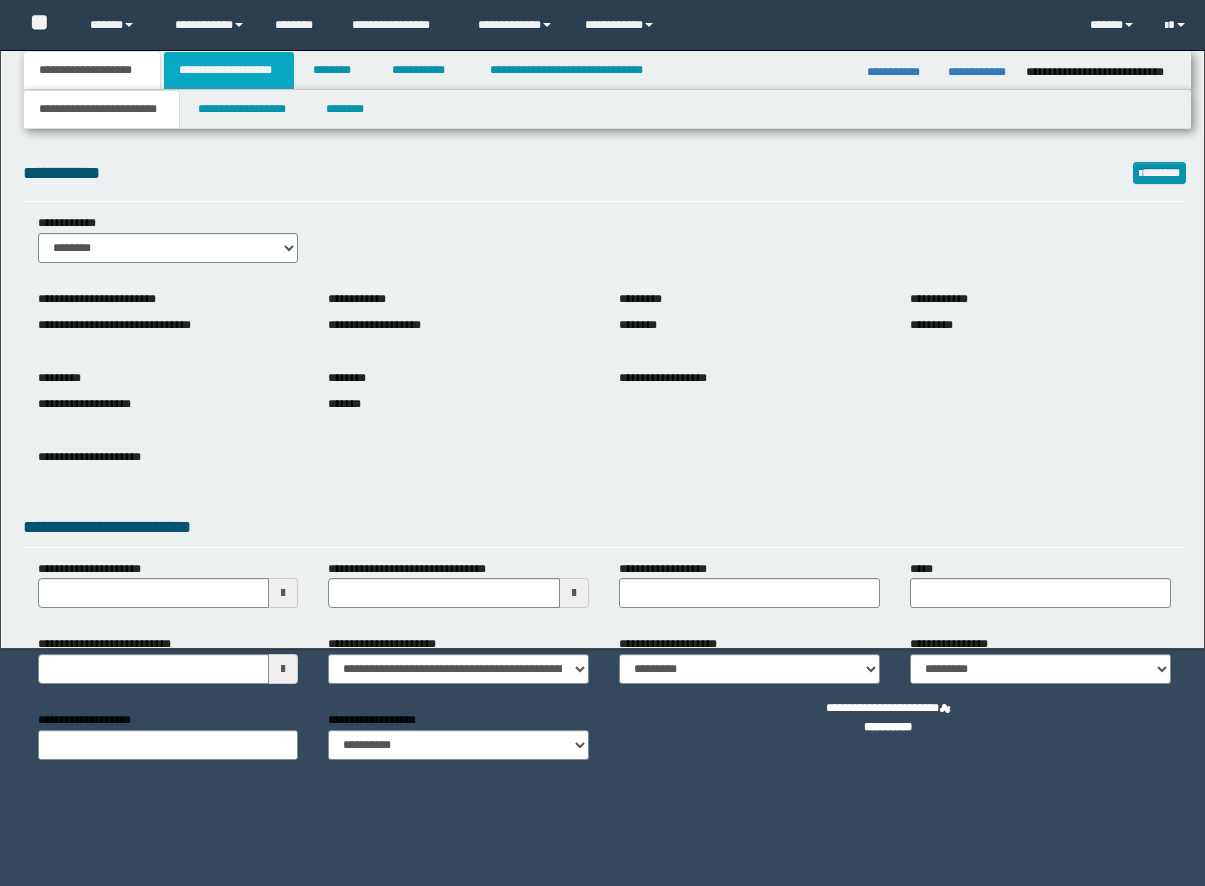 scroll, scrollTop: 0, scrollLeft: 0, axis: both 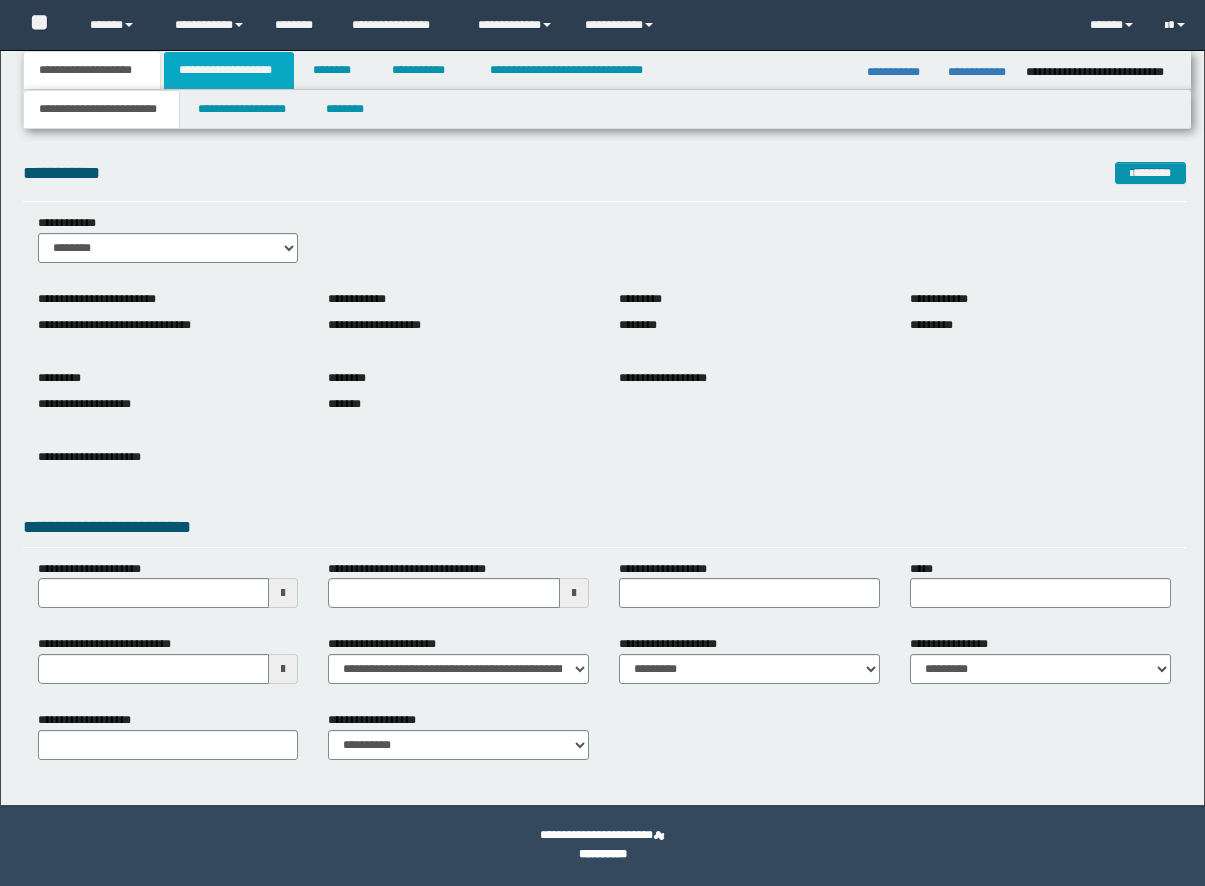 click on "**********" at bounding box center [229, 70] 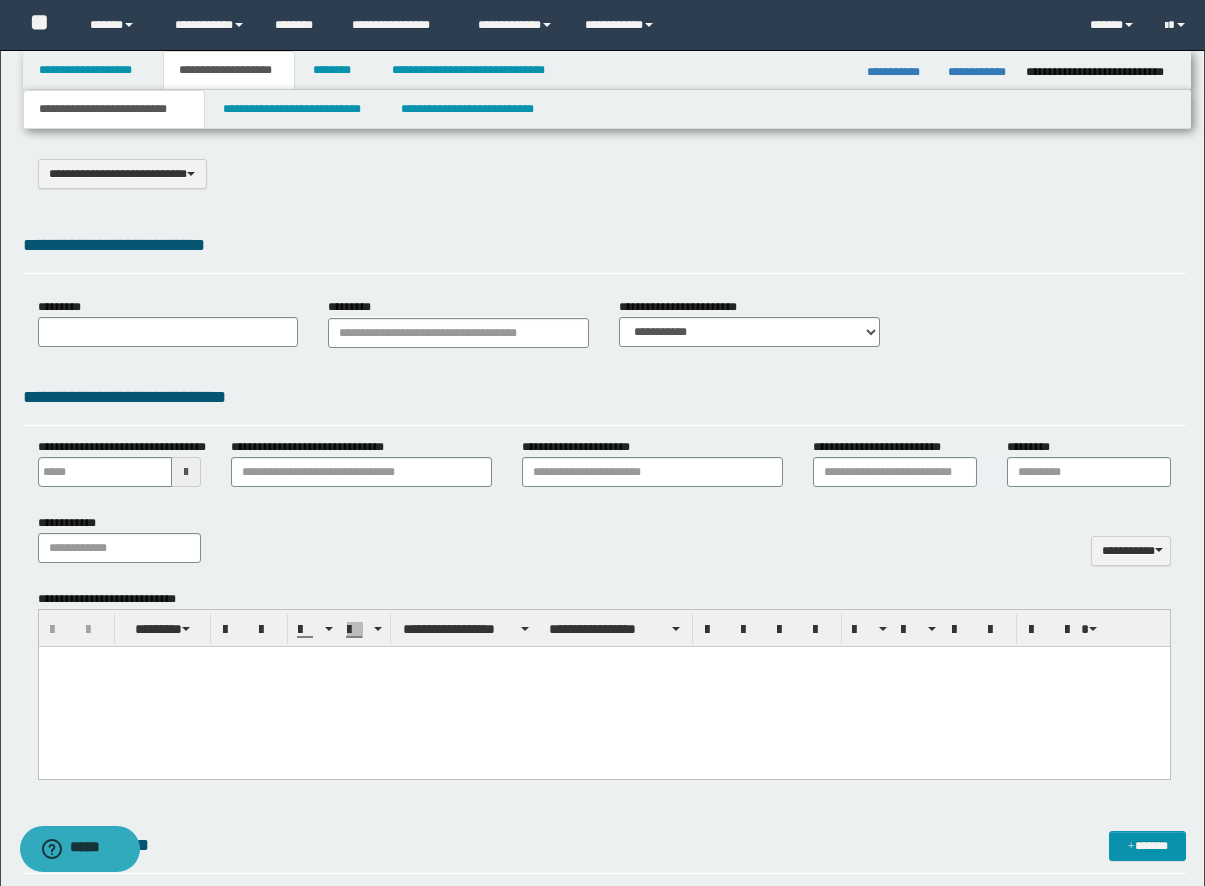 select on "*" 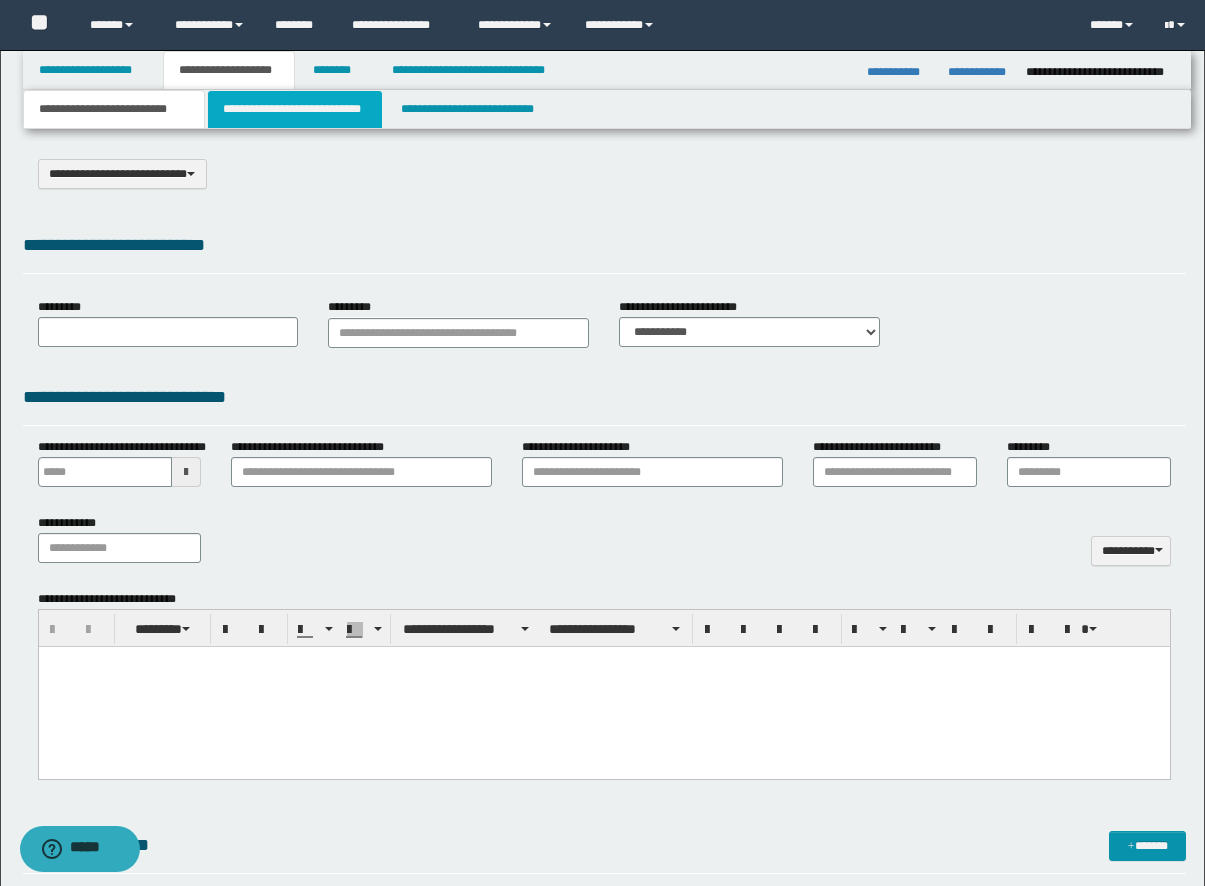 scroll, scrollTop: 0, scrollLeft: 0, axis: both 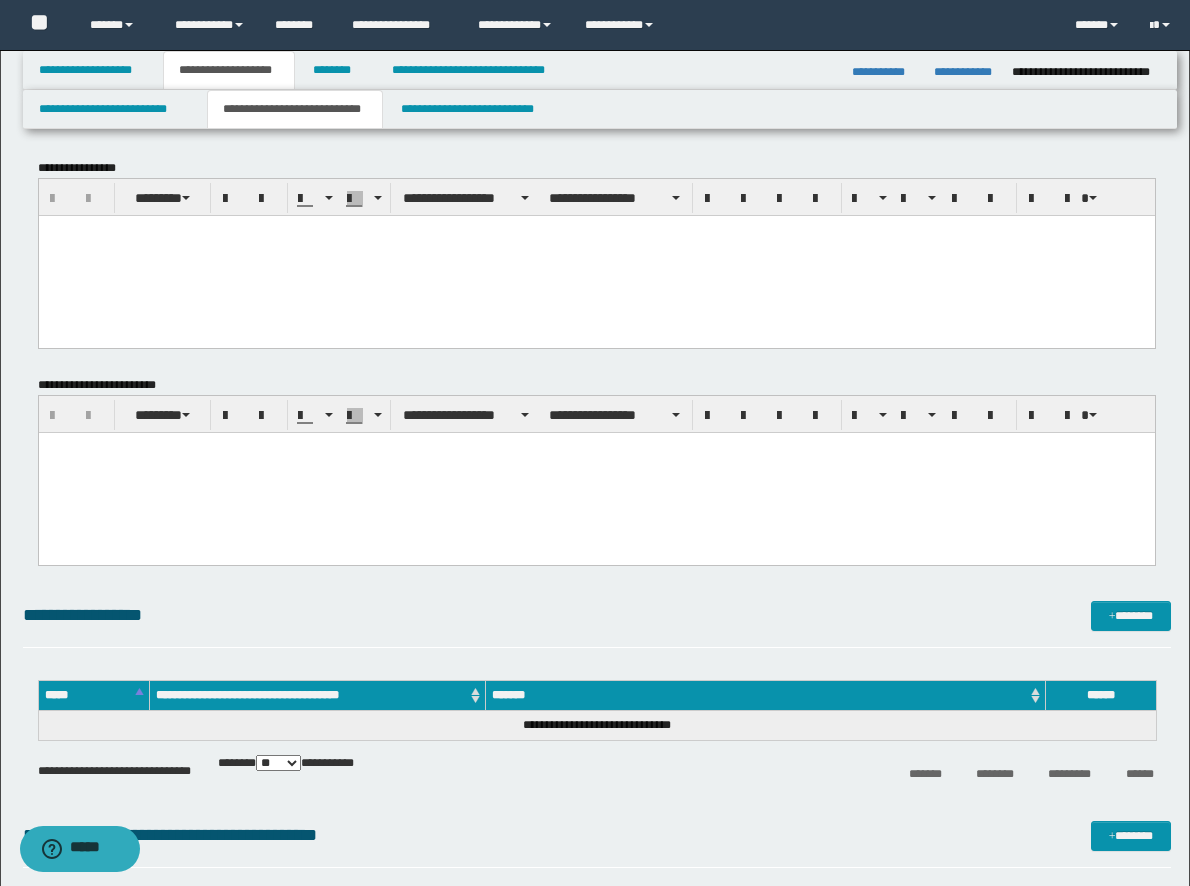 drag, startPoint x: 118, startPoint y: 867, endPoint x: 86, endPoint y: 445, distance: 423.21152 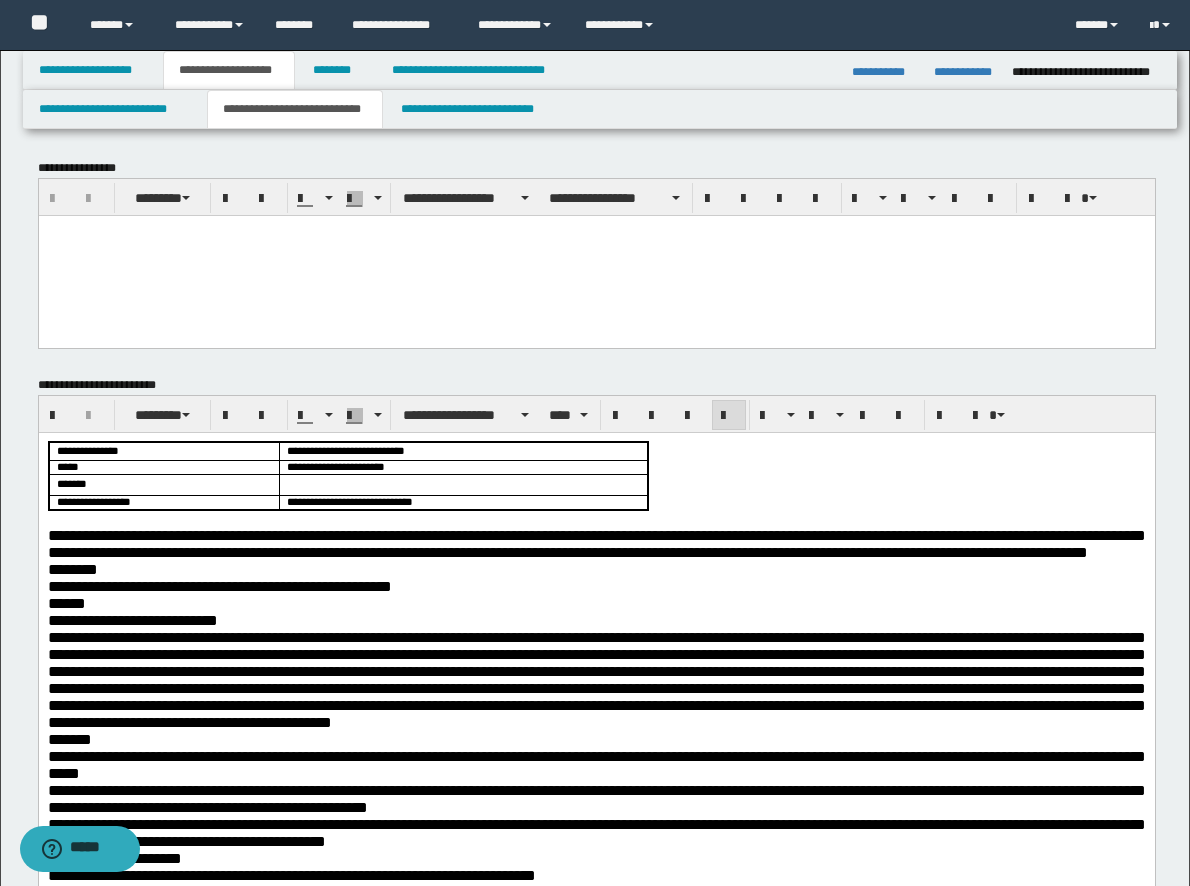drag, startPoint x: 411, startPoint y: 564, endPoint x: 732, endPoint y: 509, distance: 325.67776 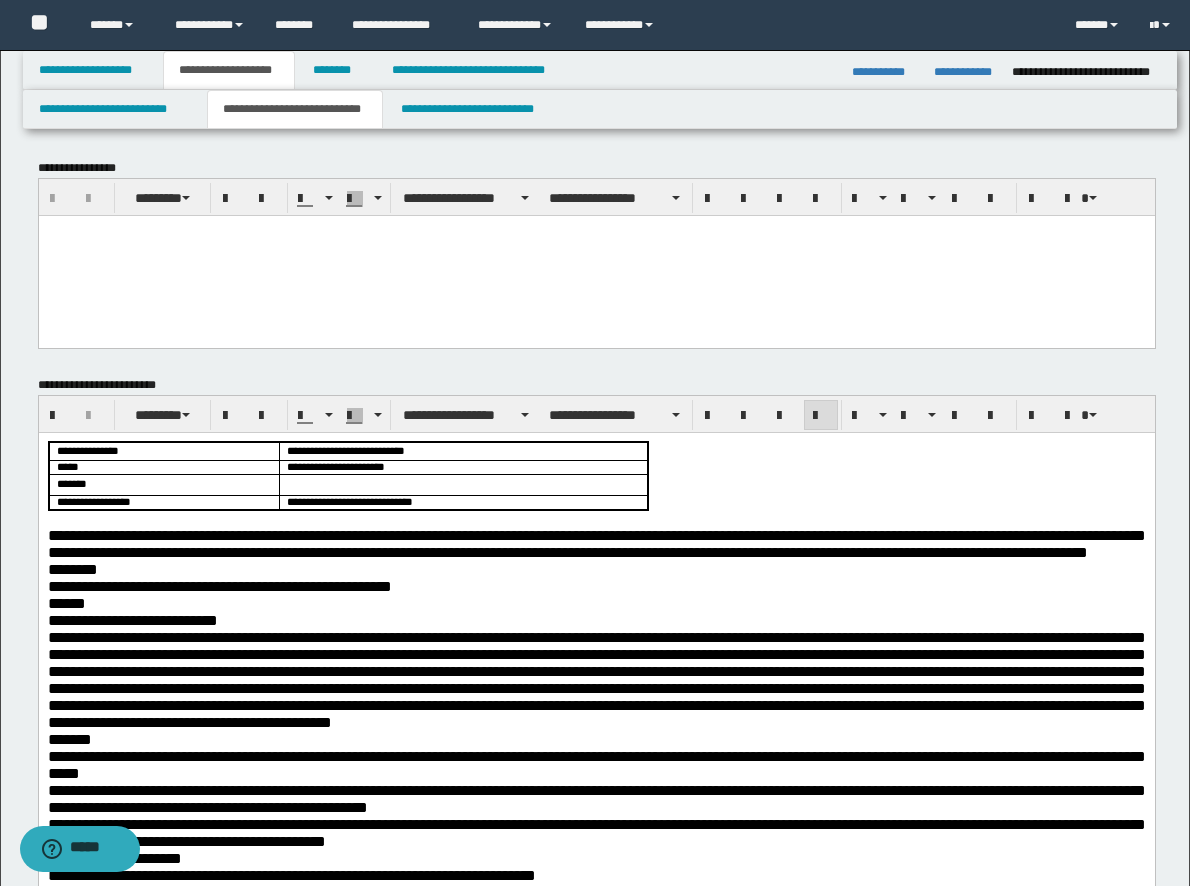 drag, startPoint x: 732, startPoint y: 509, endPoint x: 754, endPoint y: 493, distance: 27.202942 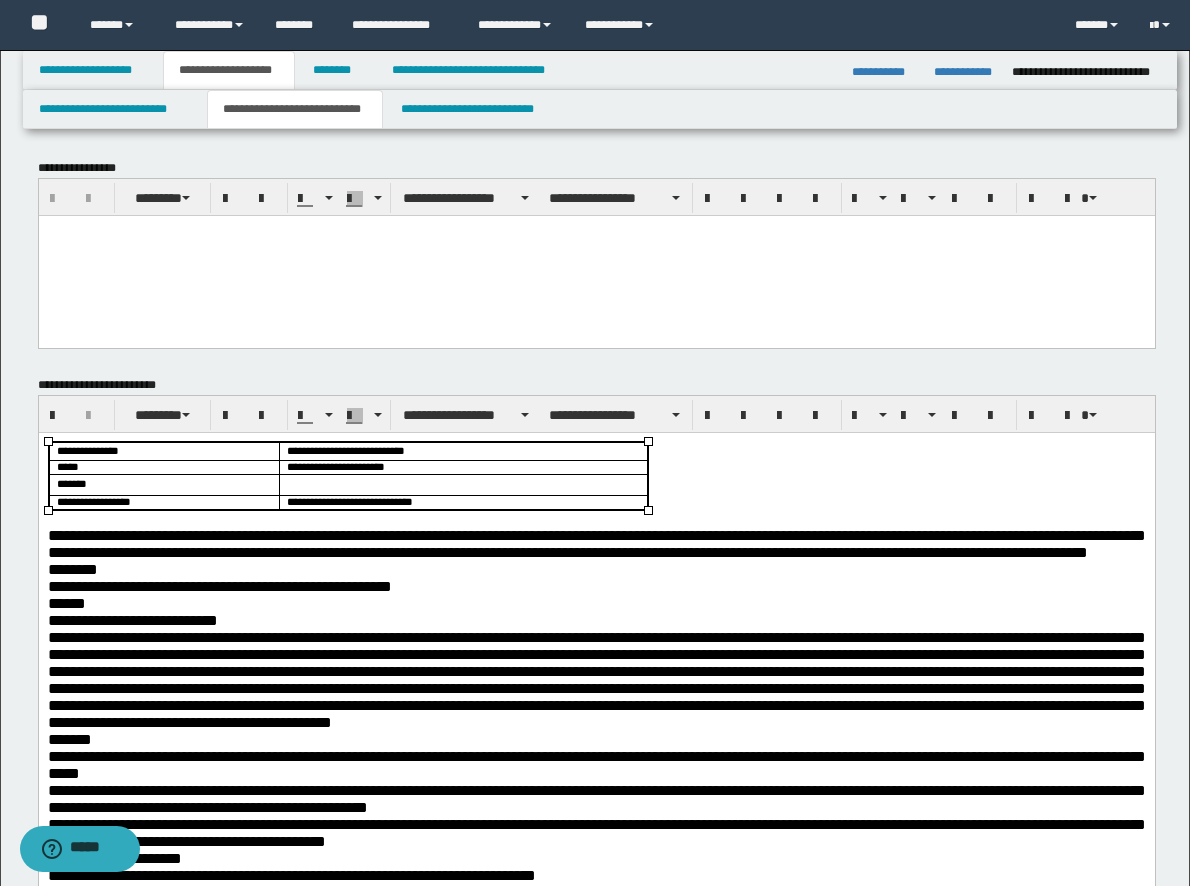 drag, startPoint x: 754, startPoint y: 493, endPoint x: -35, endPoint y: 393, distance: 795.3119 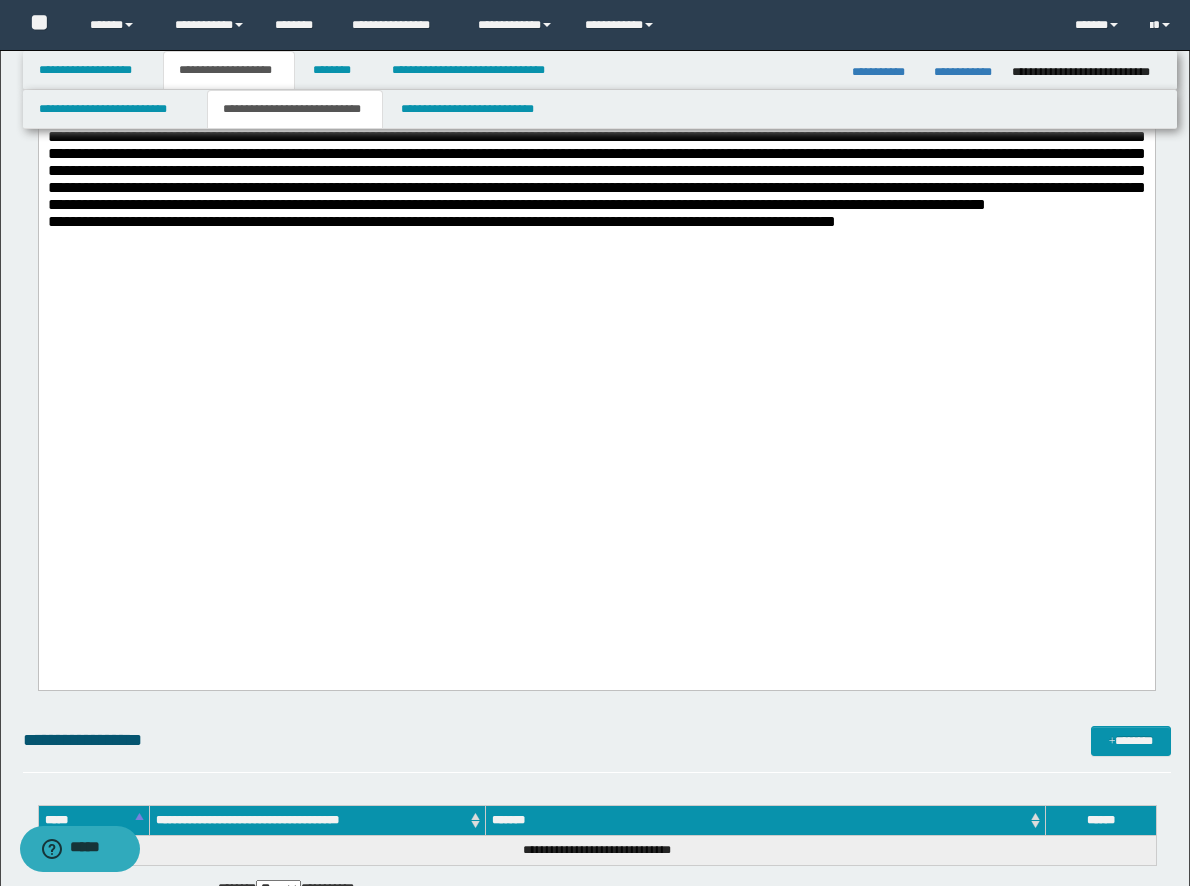 scroll, scrollTop: 2300, scrollLeft: 0, axis: vertical 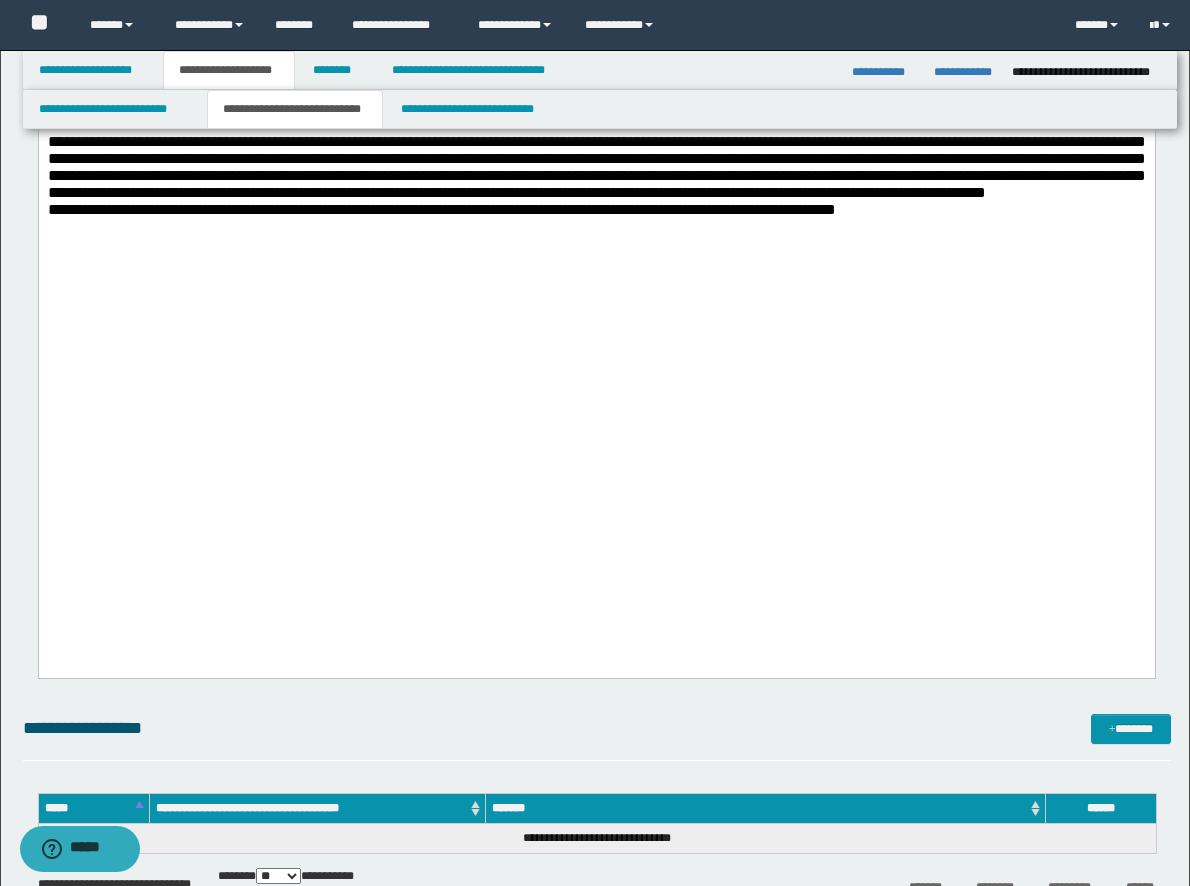 click on "**********" at bounding box center [596, -787] 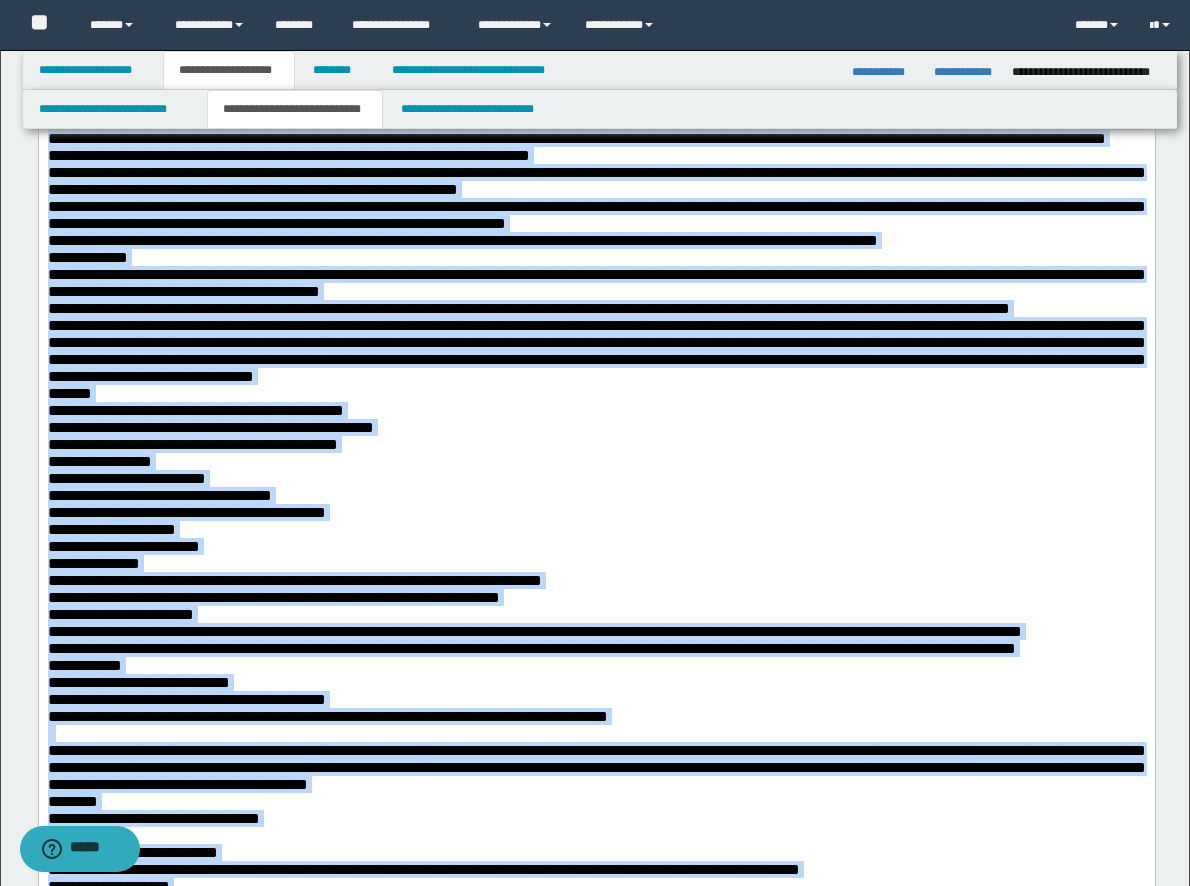 scroll, scrollTop: 0, scrollLeft: 0, axis: both 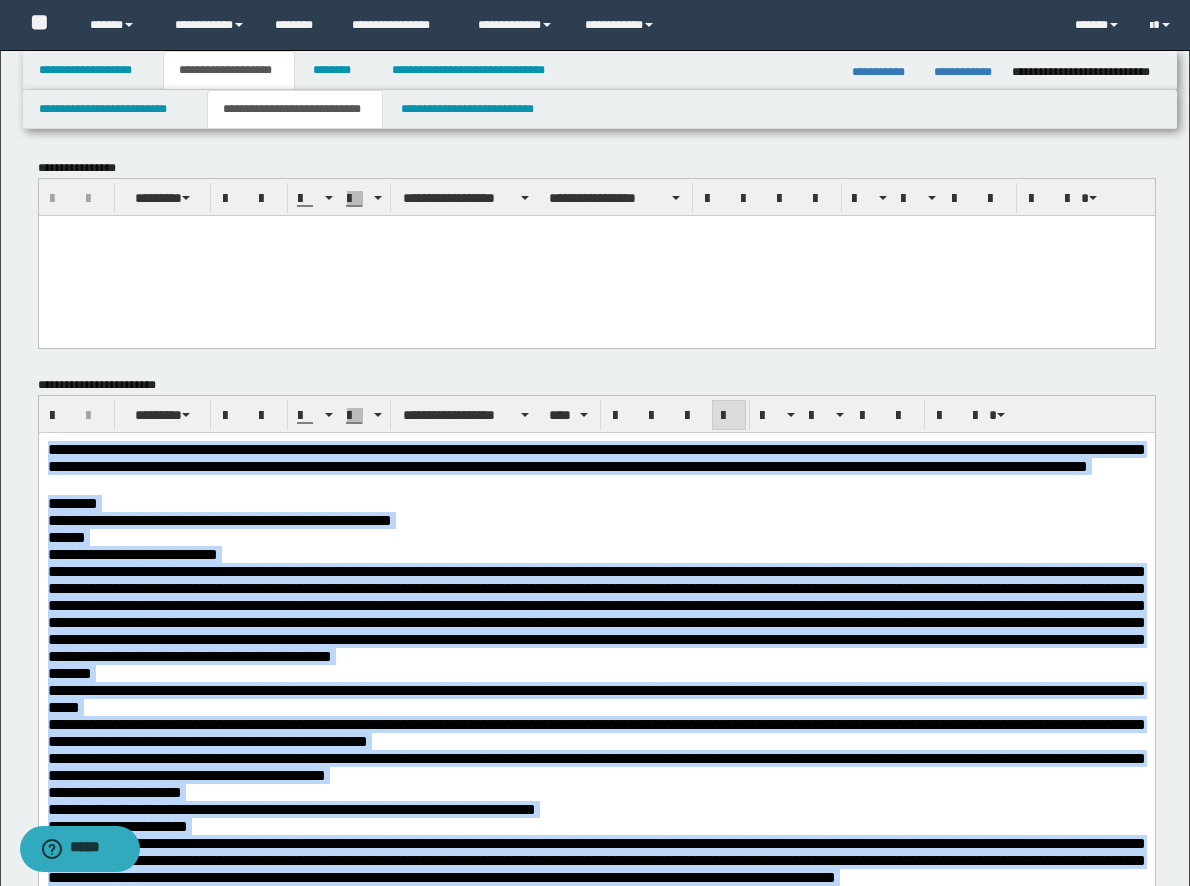 drag, startPoint x: 883, startPoint y: 2860, endPoint x: -39, endPoint y: -90, distance: 3090.7256 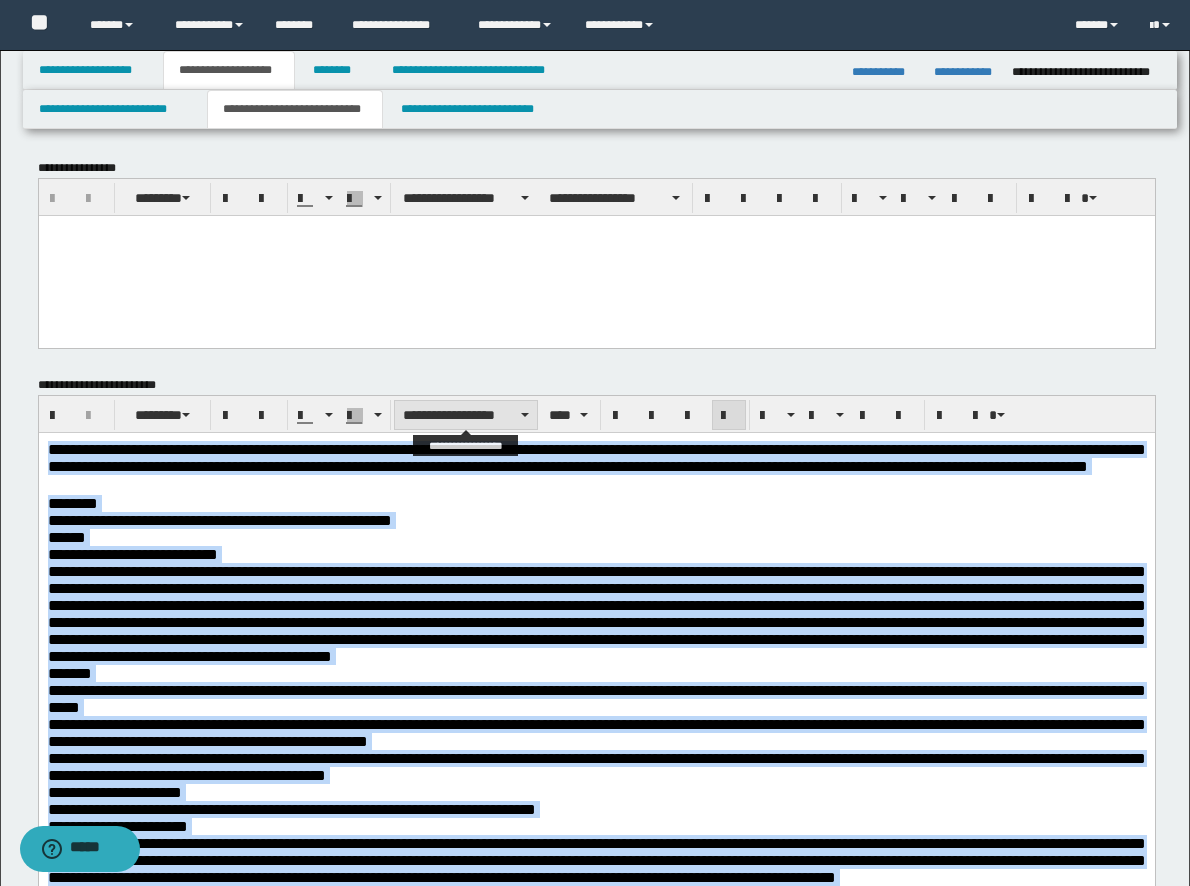 click on "**********" at bounding box center [466, 415] 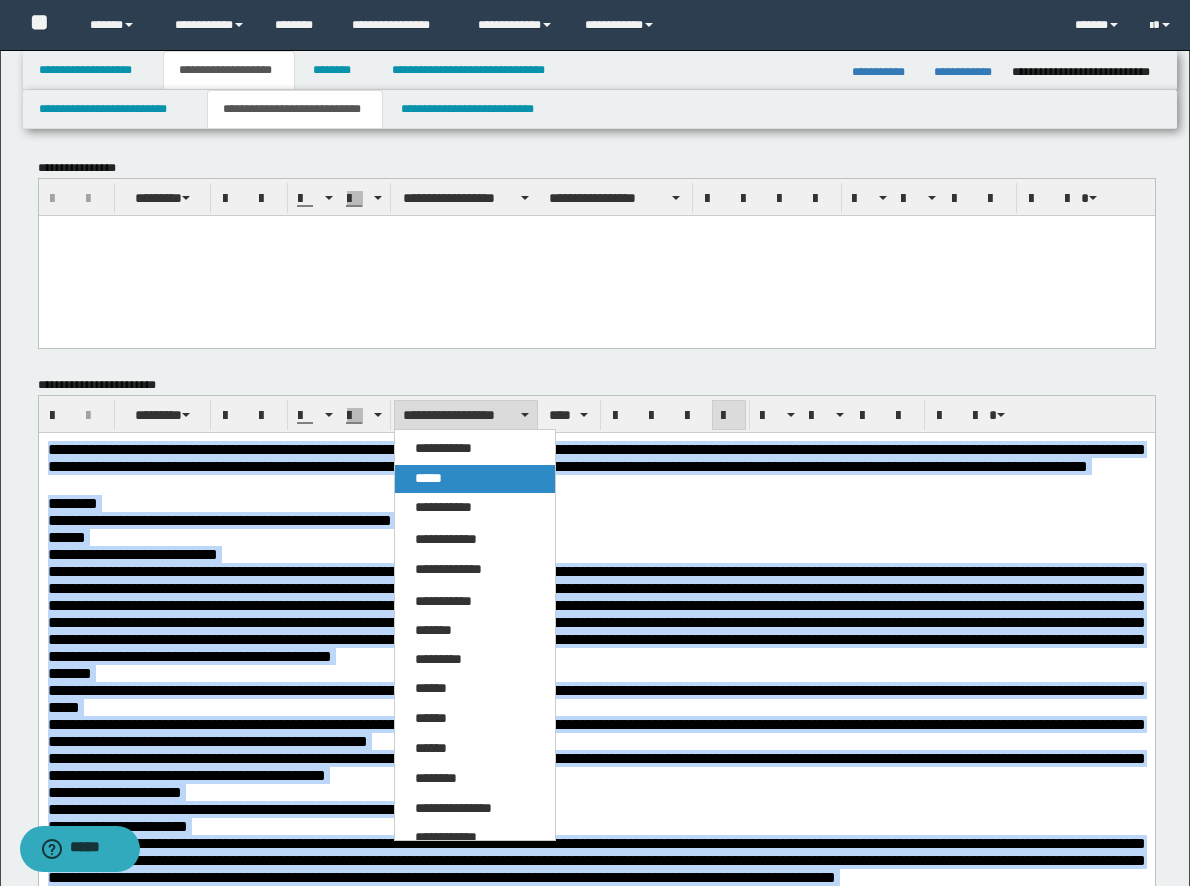 drag, startPoint x: 428, startPoint y: 470, endPoint x: 478, endPoint y: 2, distance: 470.66336 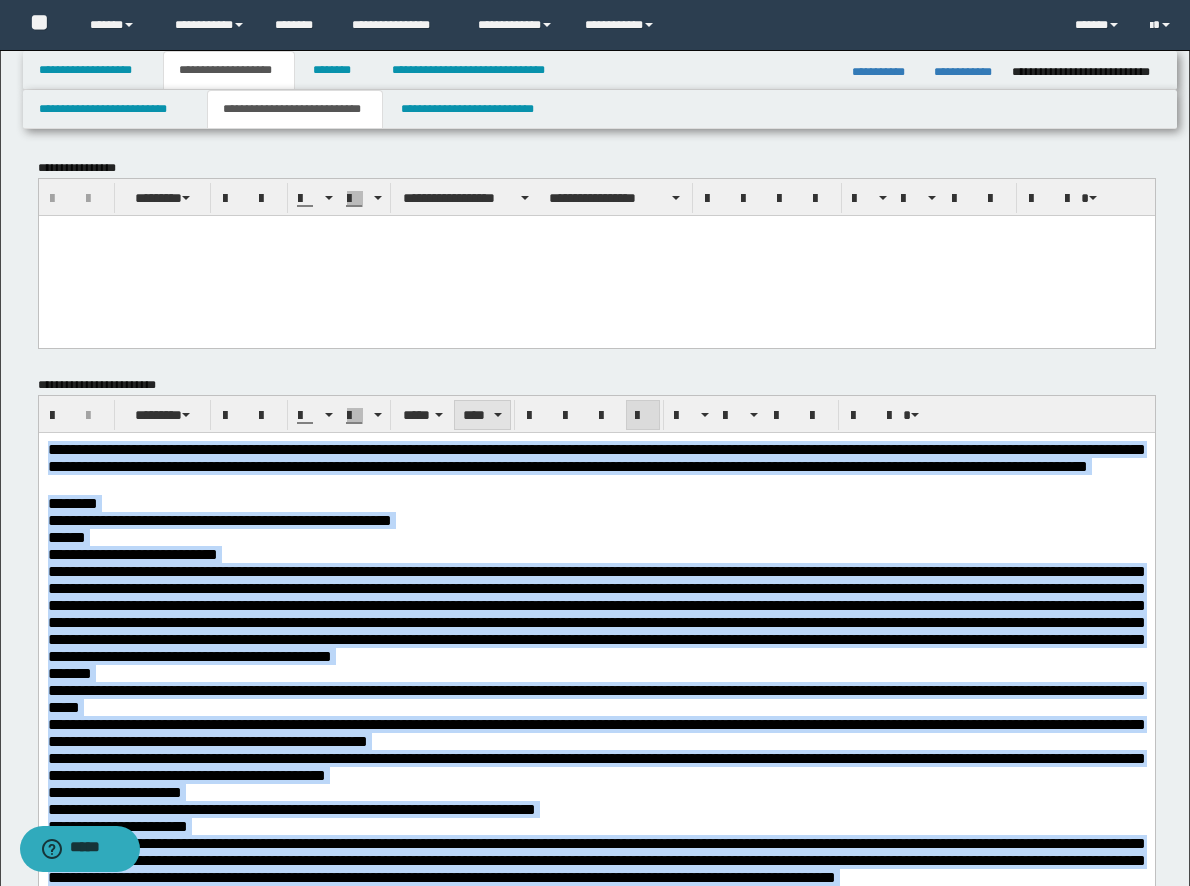click on "****" at bounding box center [482, 415] 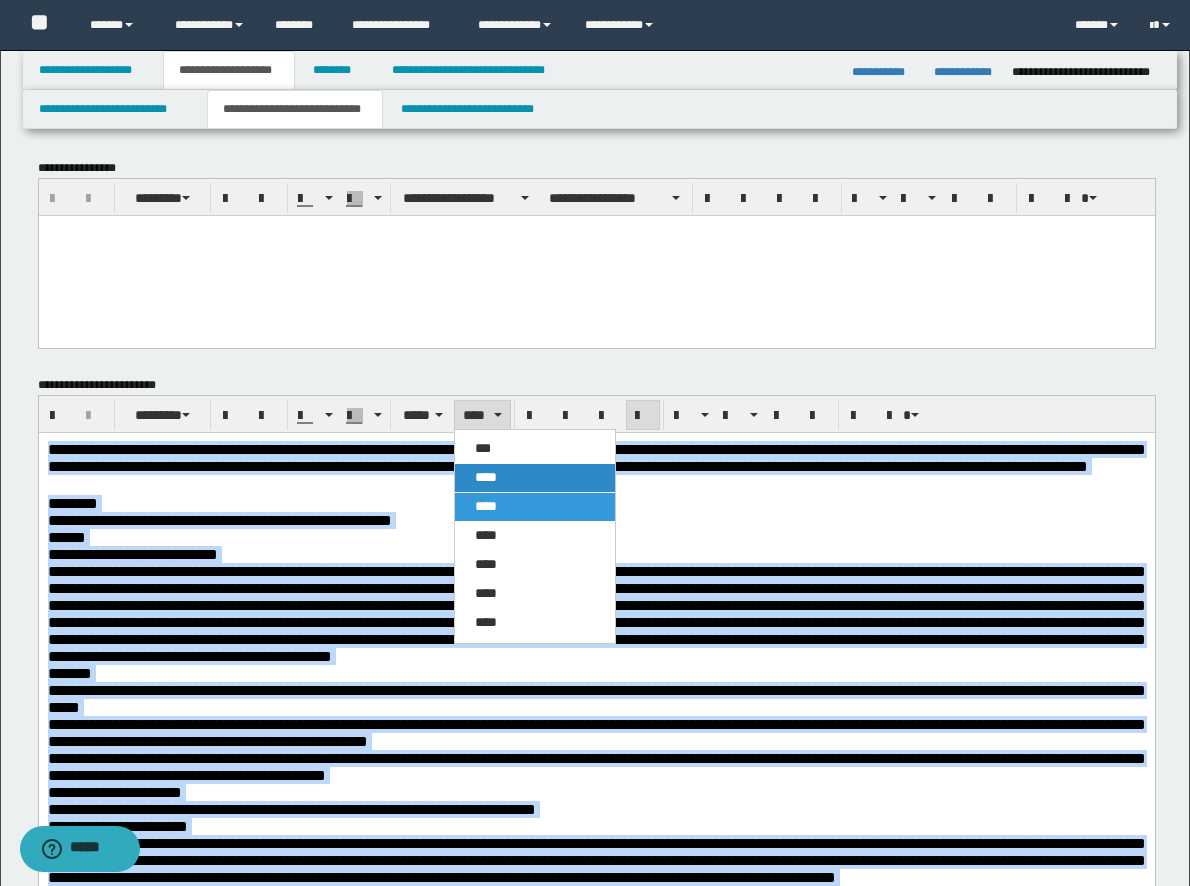 click on "****" at bounding box center (486, 477) 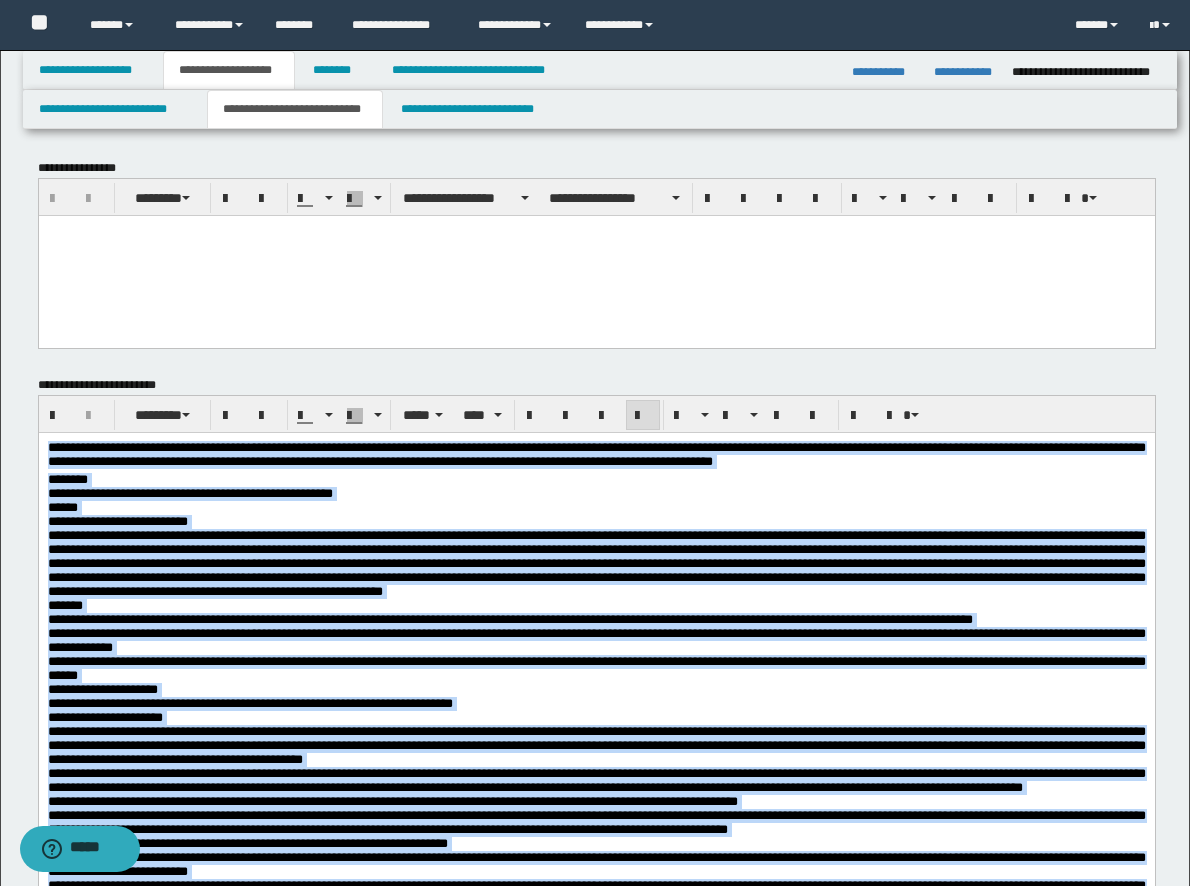 click on "**********" at bounding box center [596, 453] 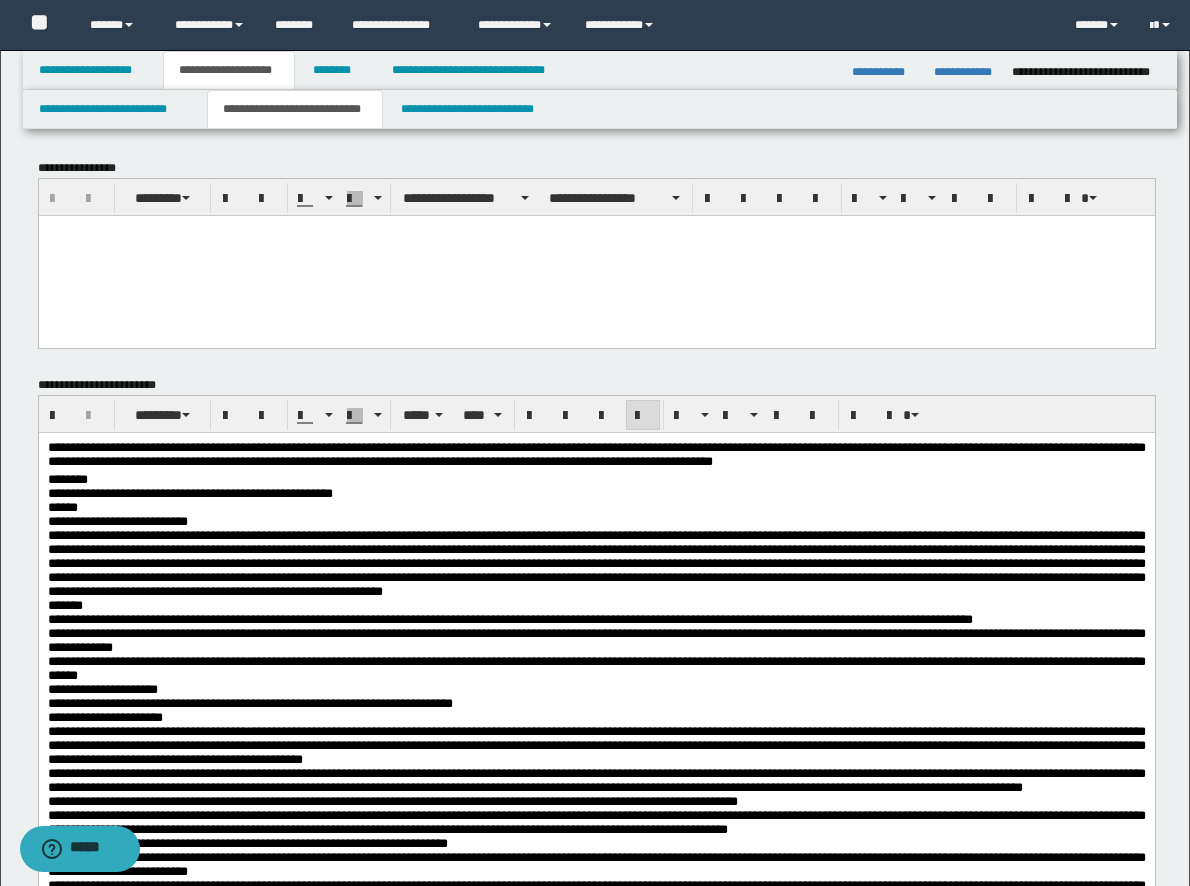 click on "******" at bounding box center [596, 507] 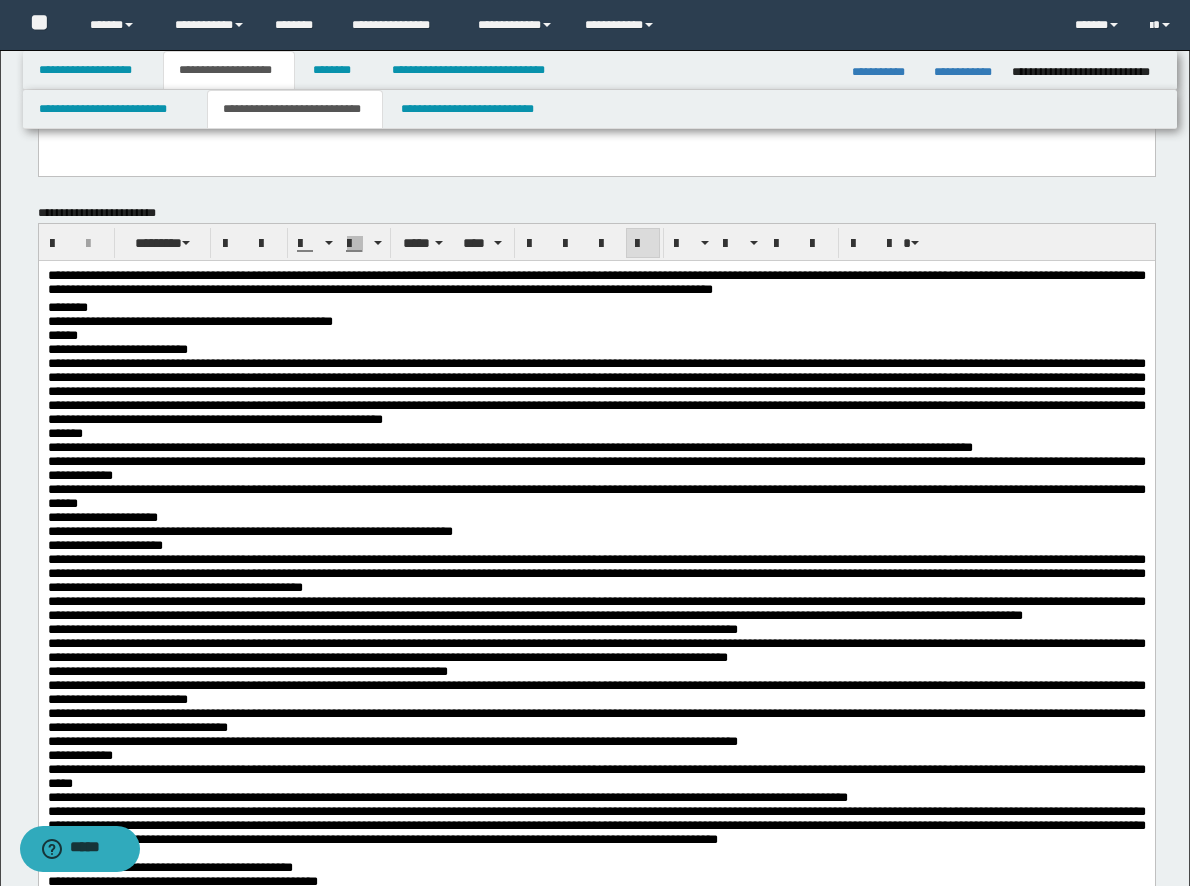 scroll, scrollTop: 200, scrollLeft: 0, axis: vertical 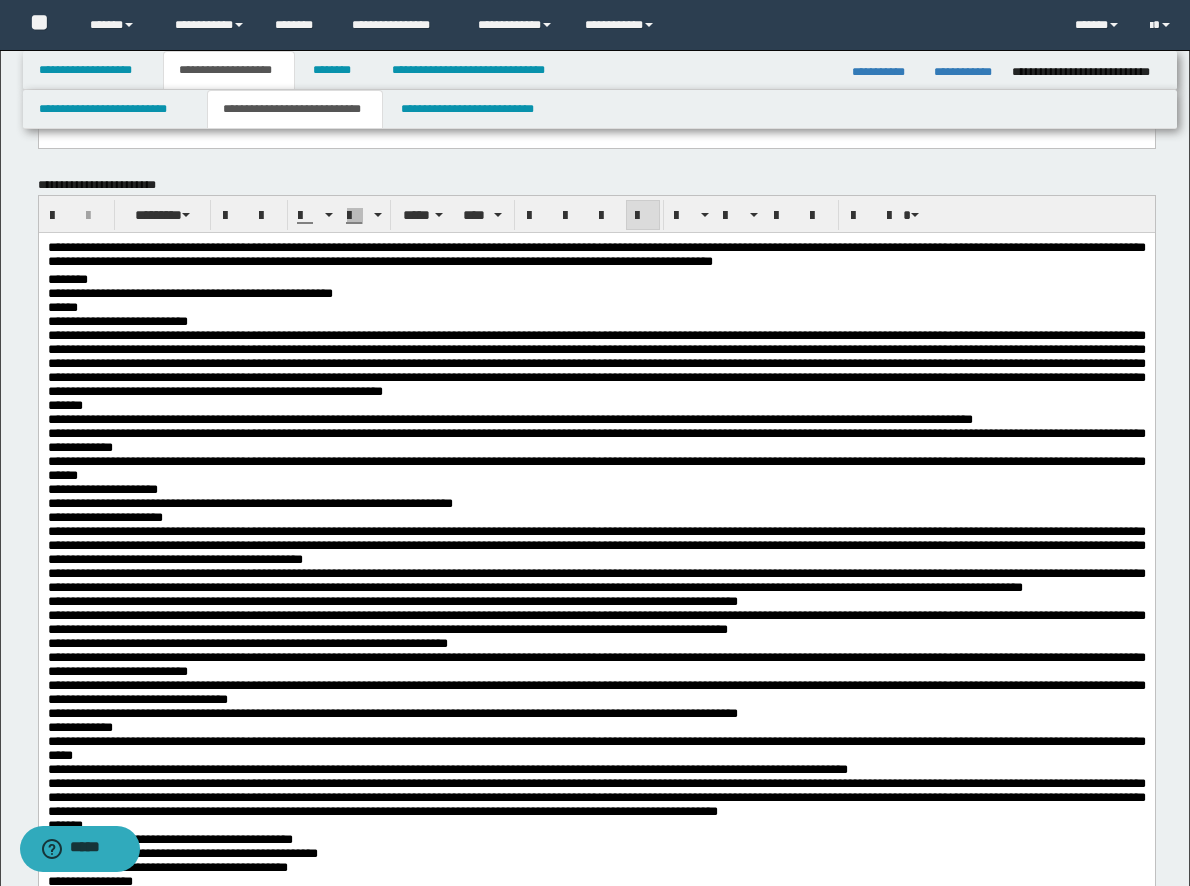 click on "**********" at bounding box center (596, 489) 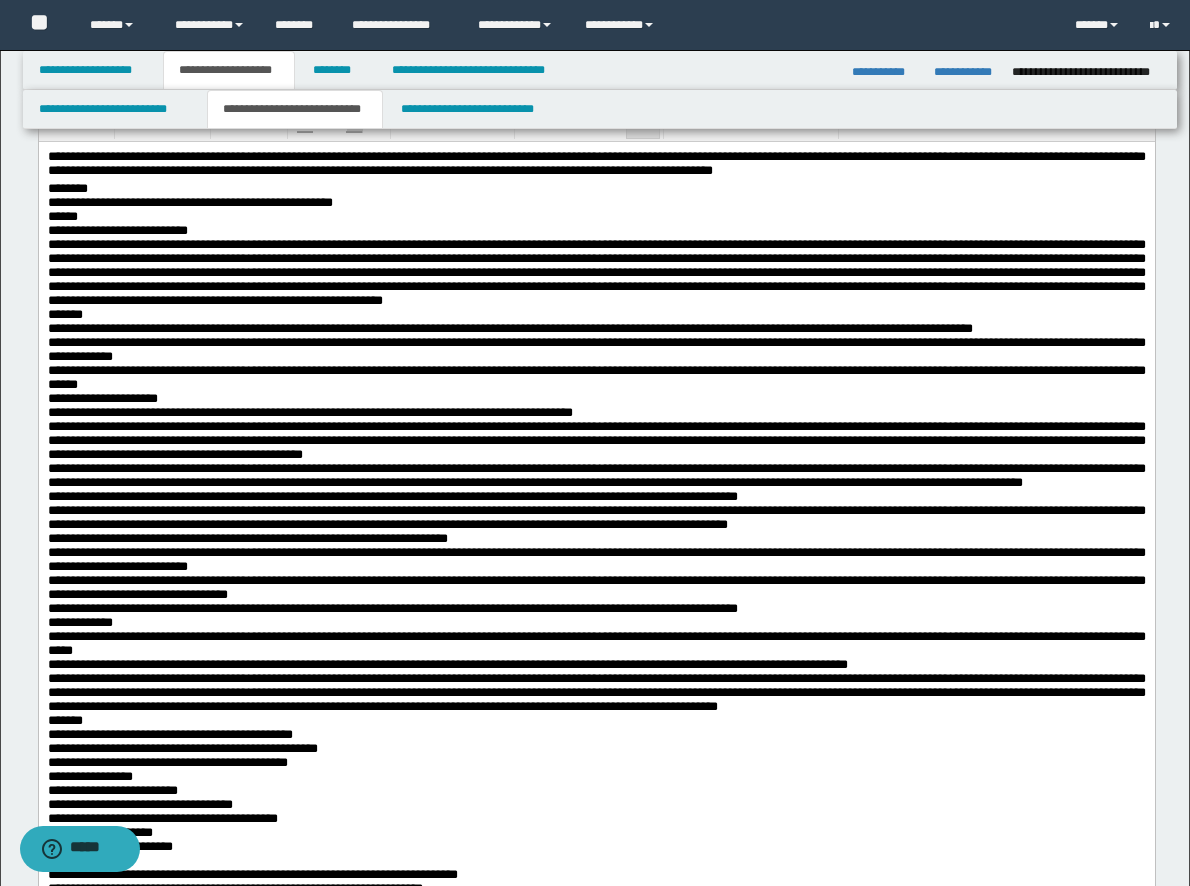 scroll, scrollTop: 400, scrollLeft: 0, axis: vertical 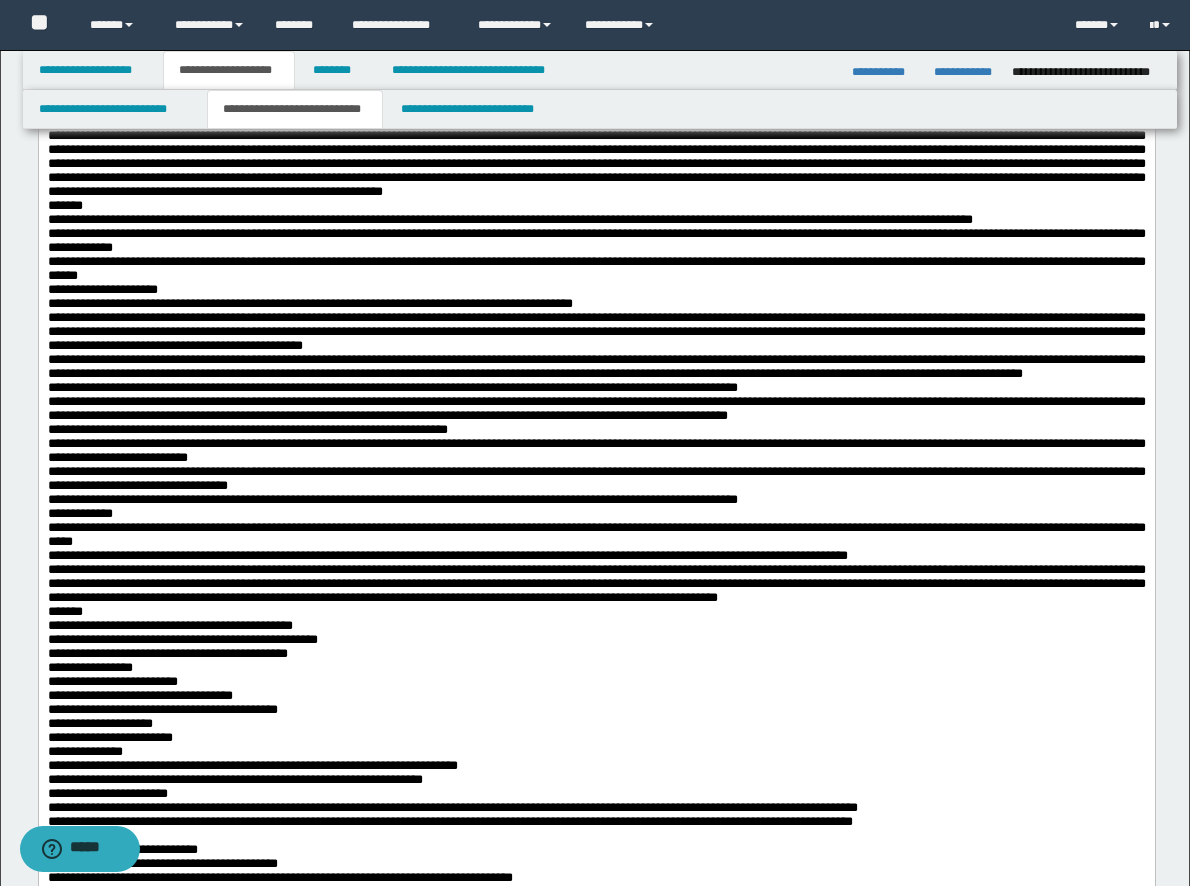 click on "**********" at bounding box center (596, 429) 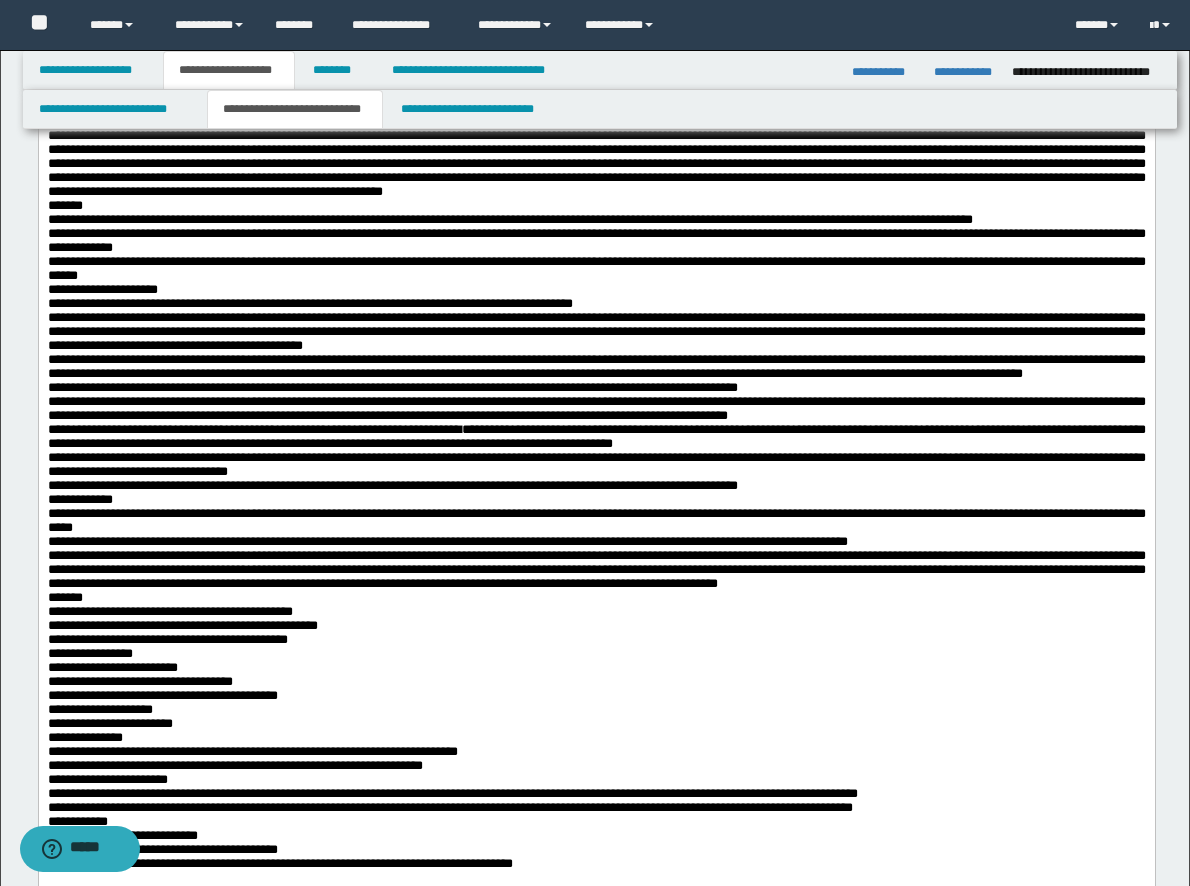 click on "**********" at bounding box center [596, 485] 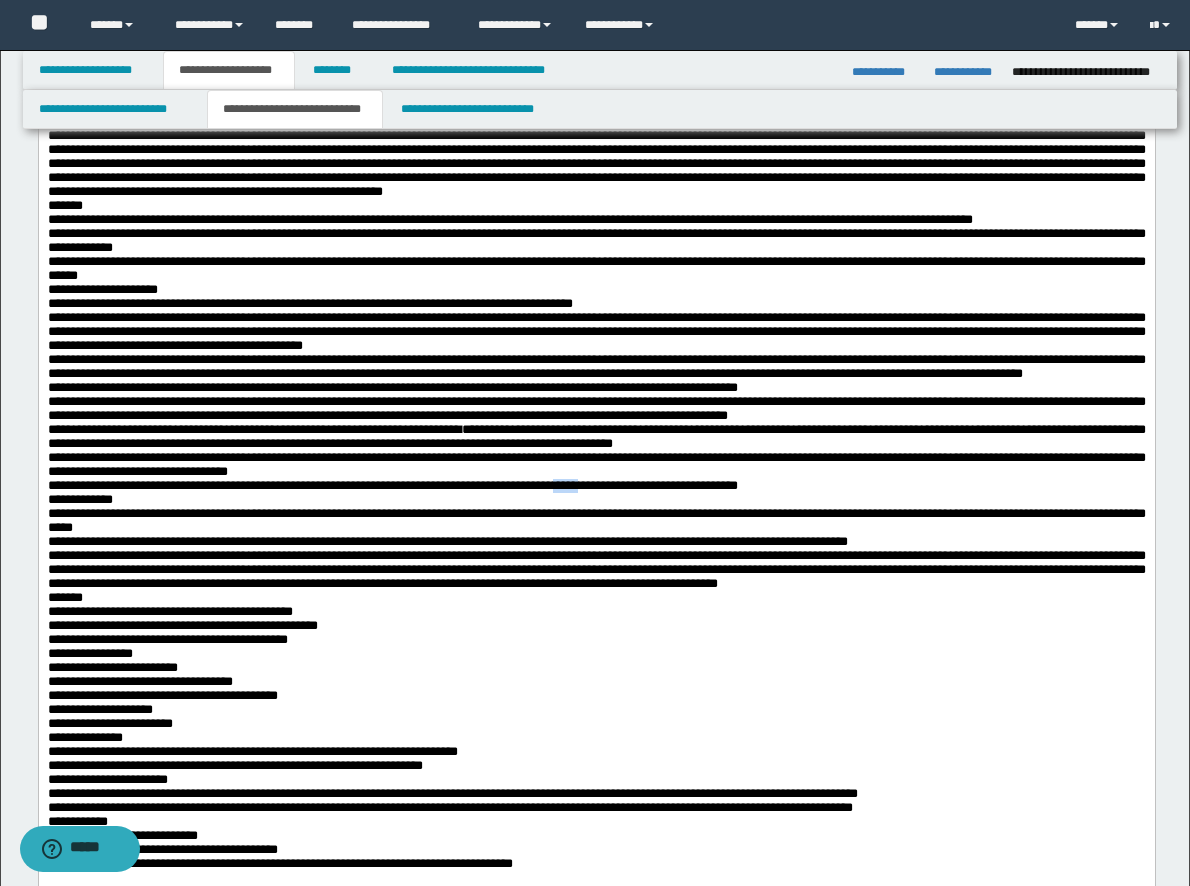 click on "**********" at bounding box center (596, 852) 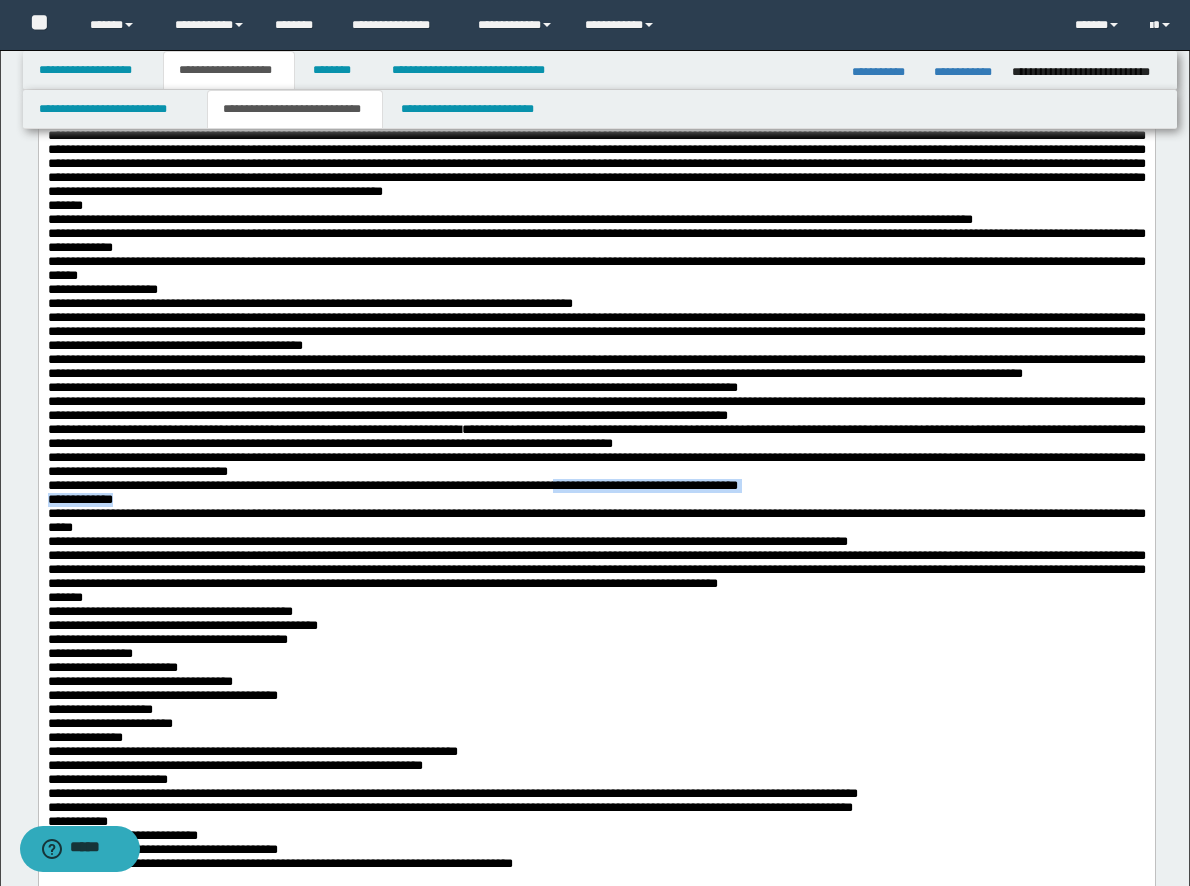 drag, startPoint x: 846, startPoint y: 597, endPoint x: 869, endPoint y: 600, distance: 23.194826 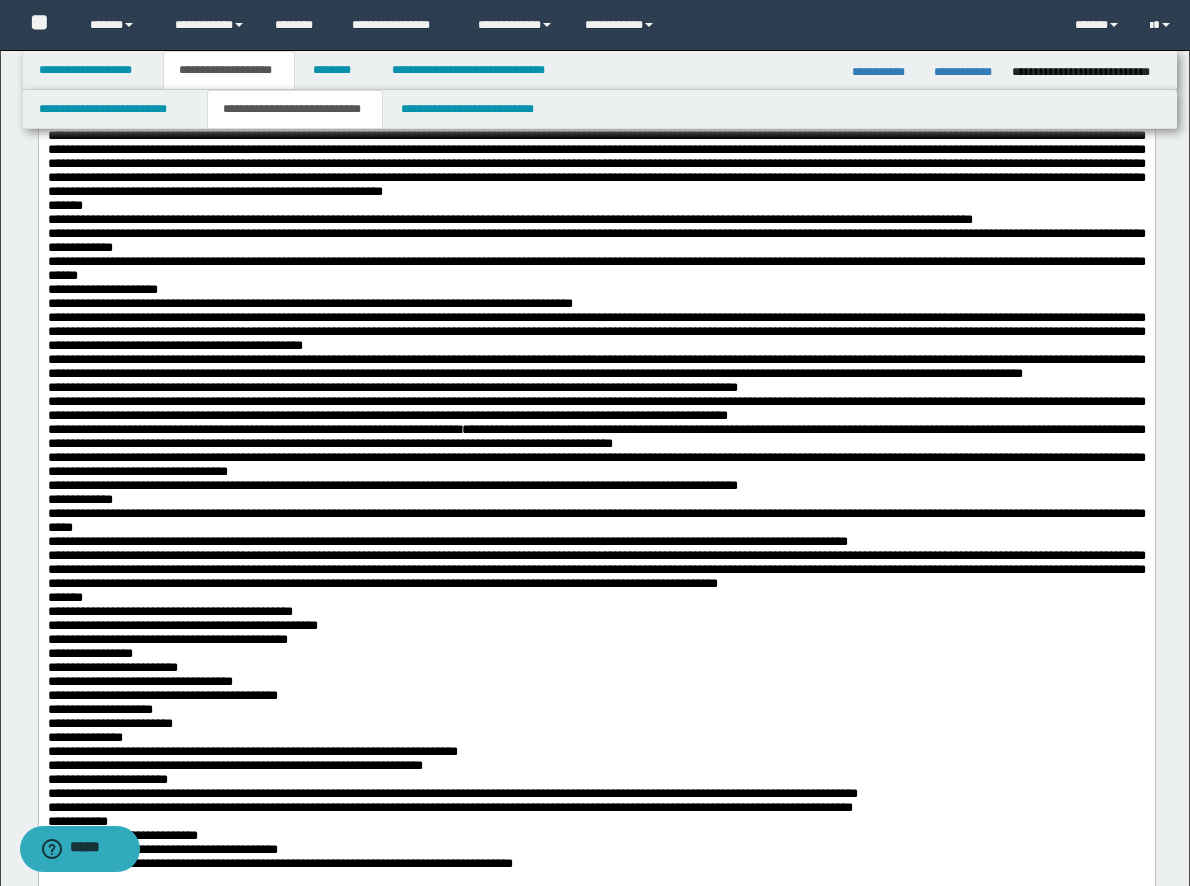 click on "**********" at bounding box center [596, 568] 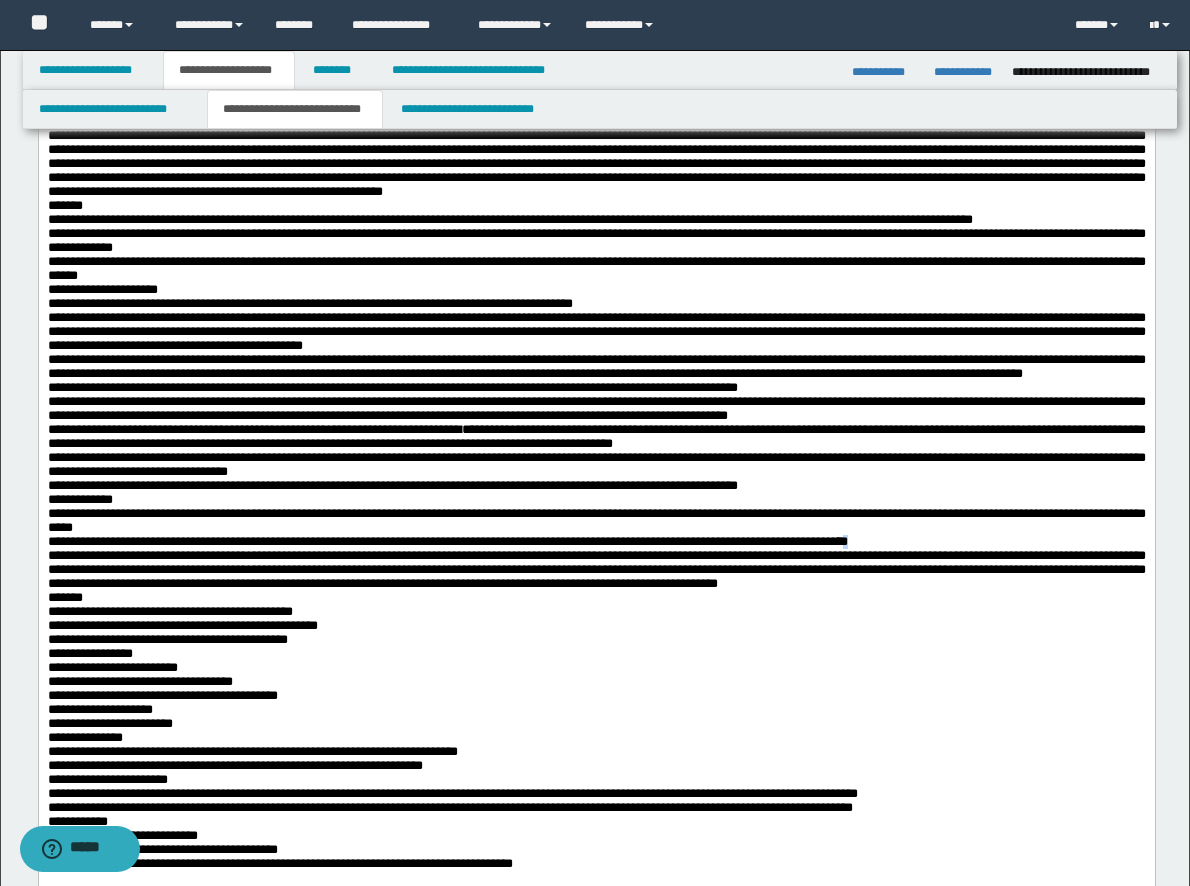 click on "**********" at bounding box center (596, 541) 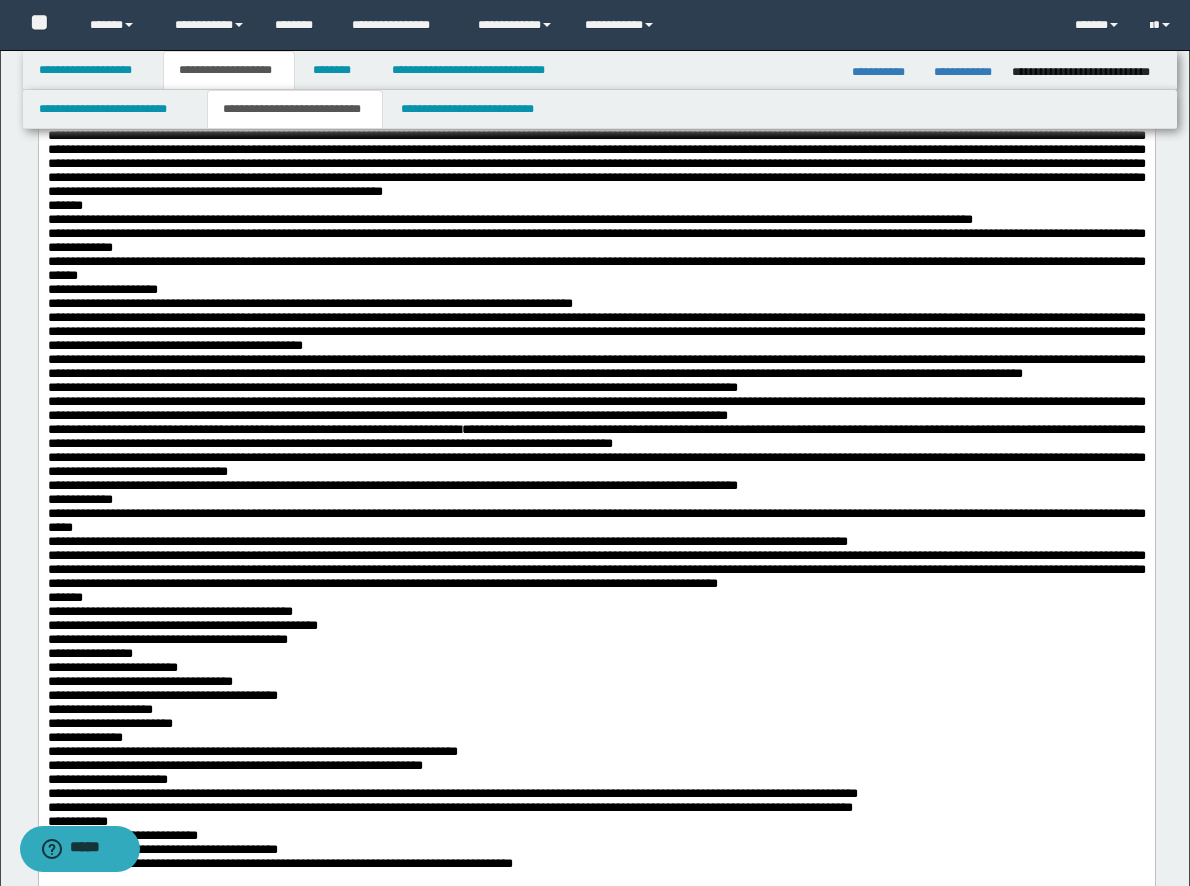 click on "**********" at bounding box center [596, 520] 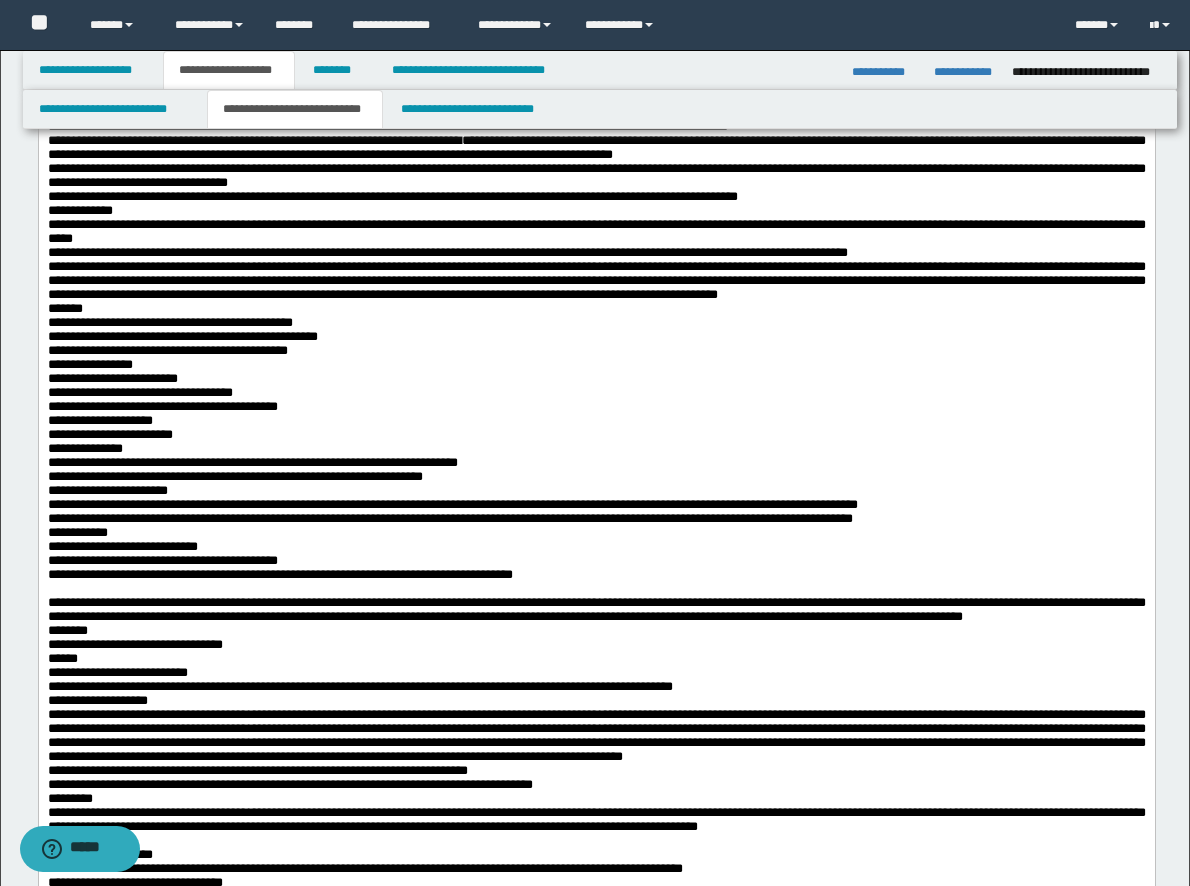 scroll, scrollTop: 700, scrollLeft: 0, axis: vertical 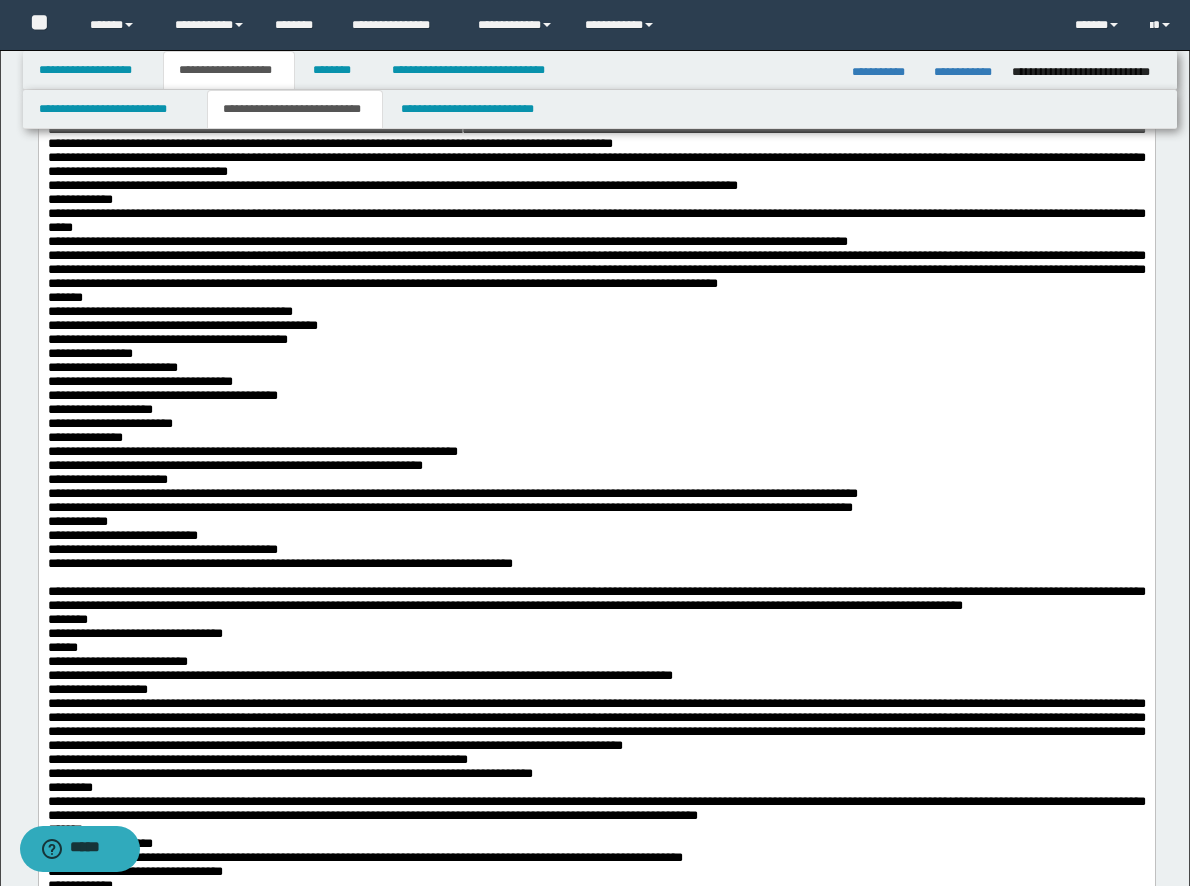 click on "**********" at bounding box center (596, 452) 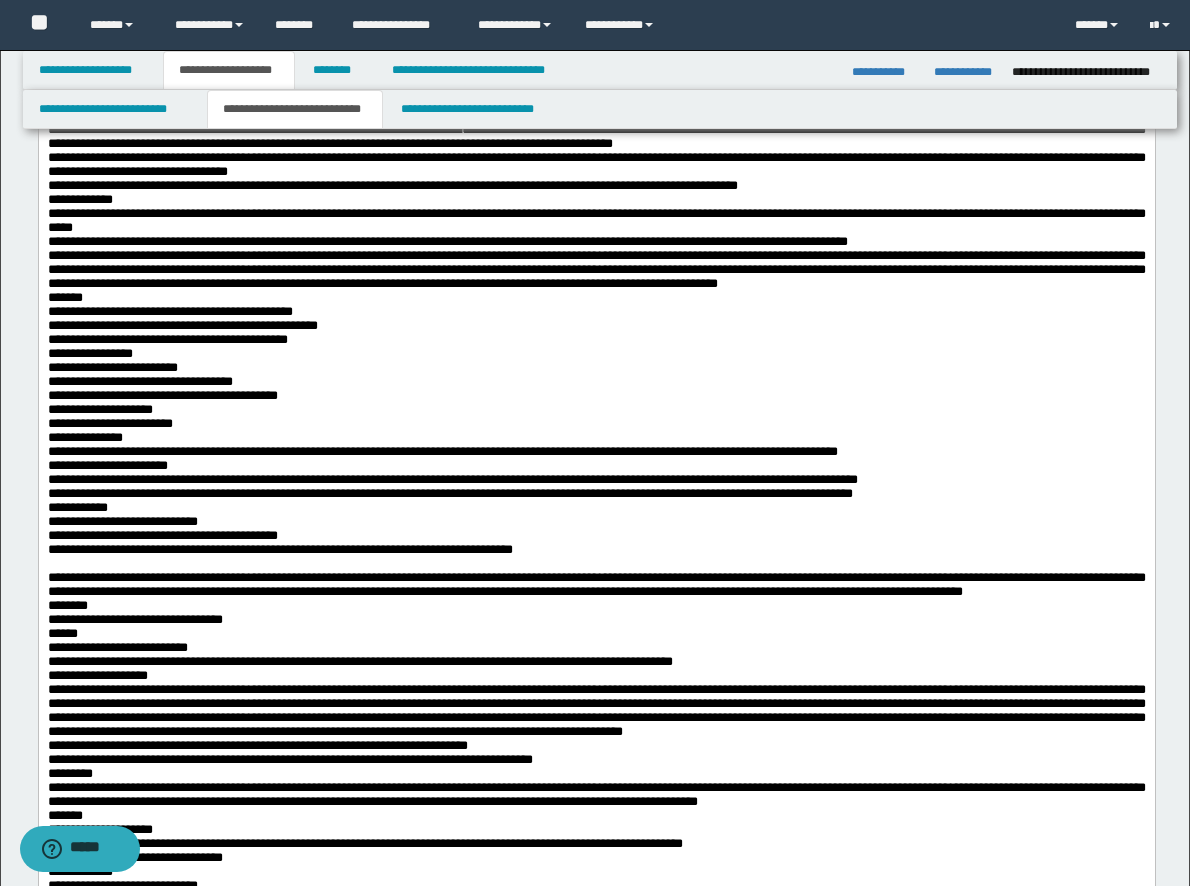 click on "**********" at bounding box center [596, 452] 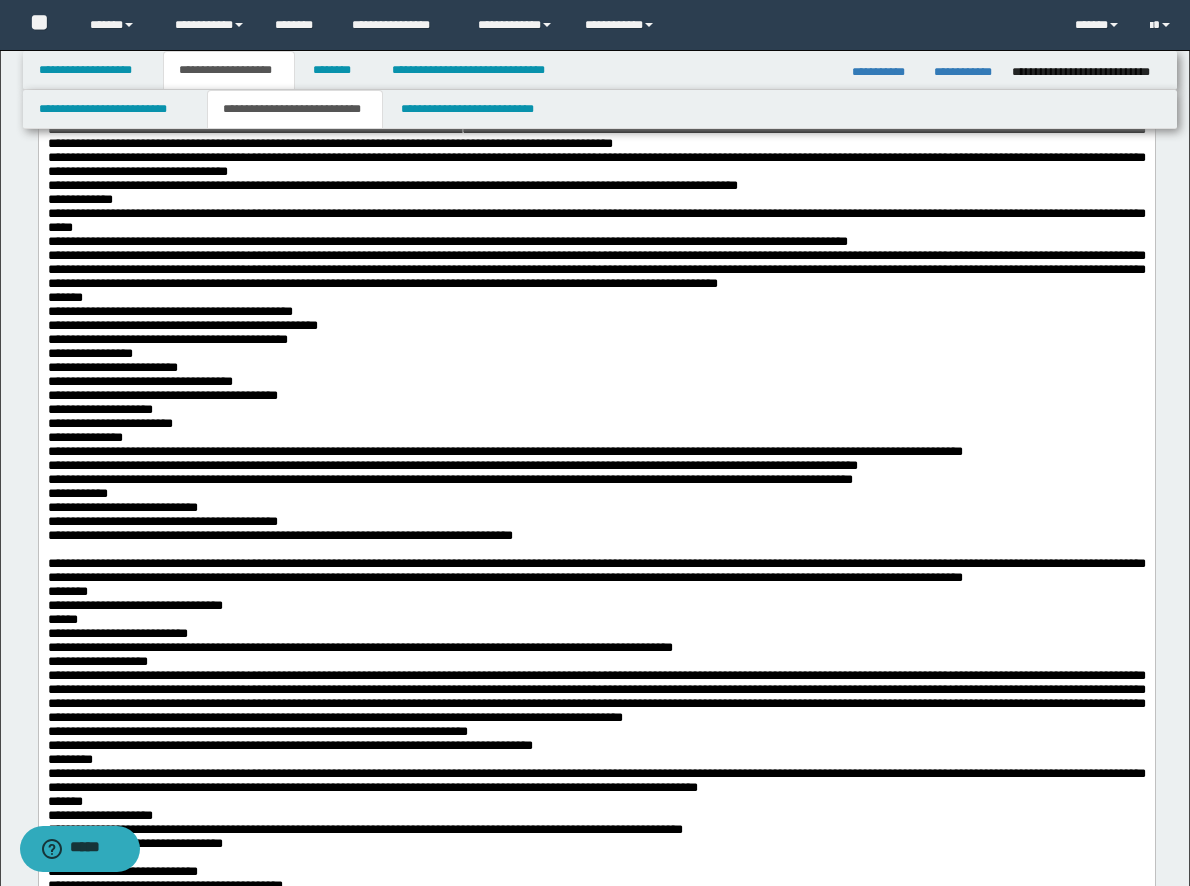 click on "**********" at bounding box center [596, 466] 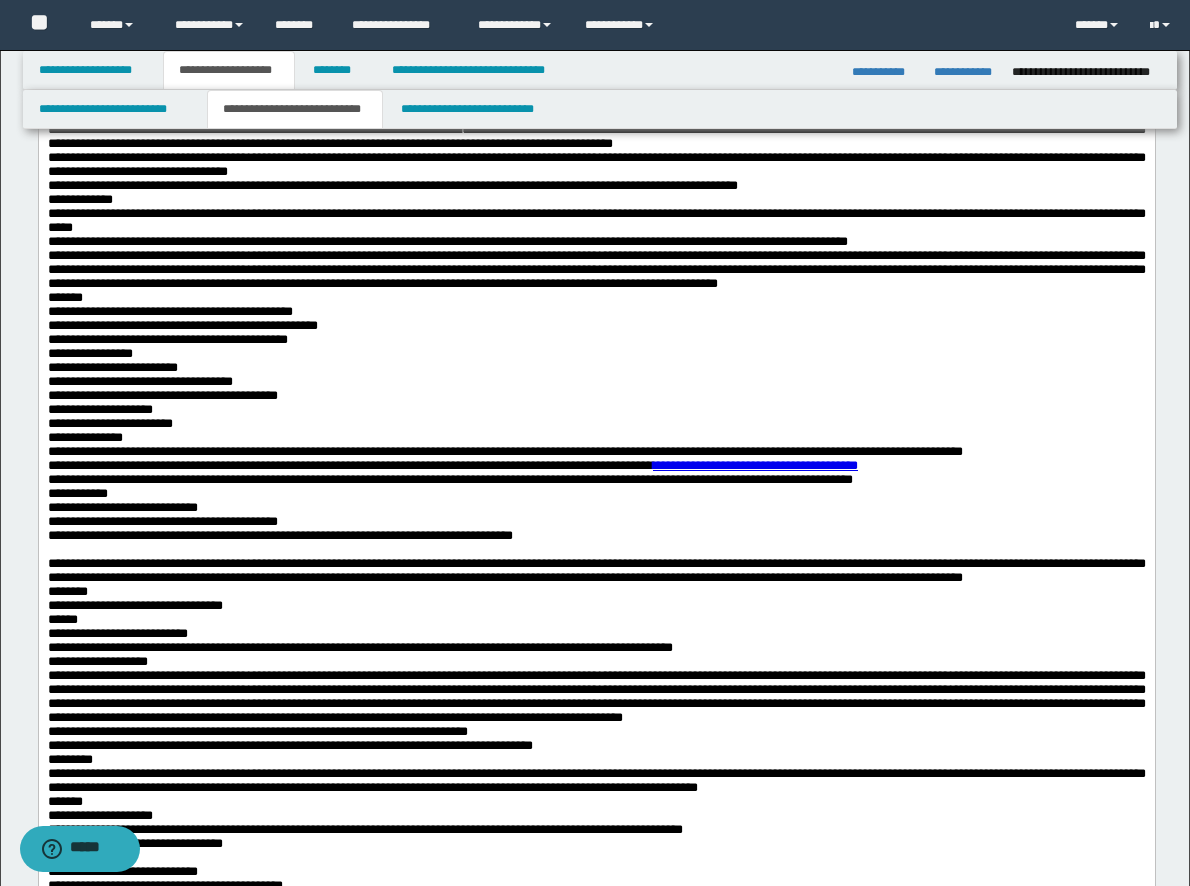 click on "**********" at bounding box center [596, 480] 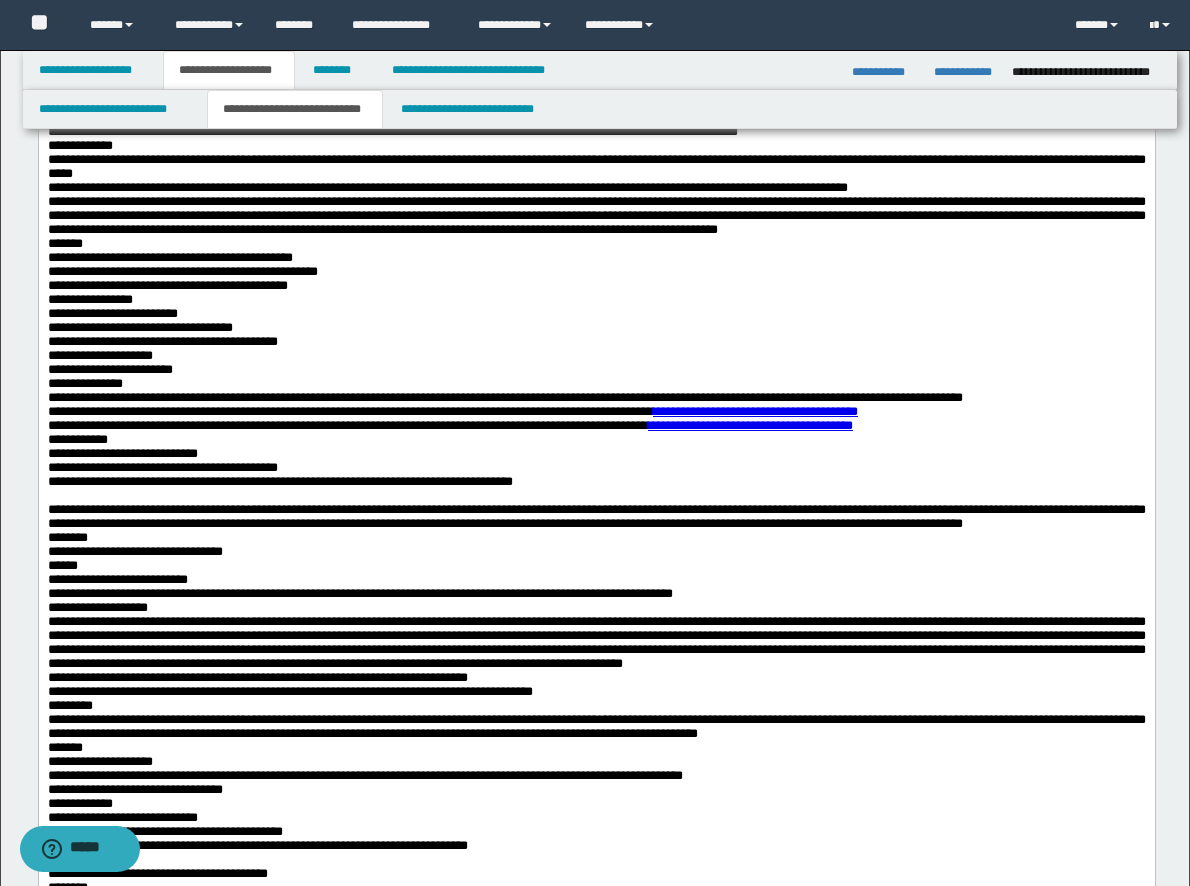 scroll, scrollTop: 800, scrollLeft: 0, axis: vertical 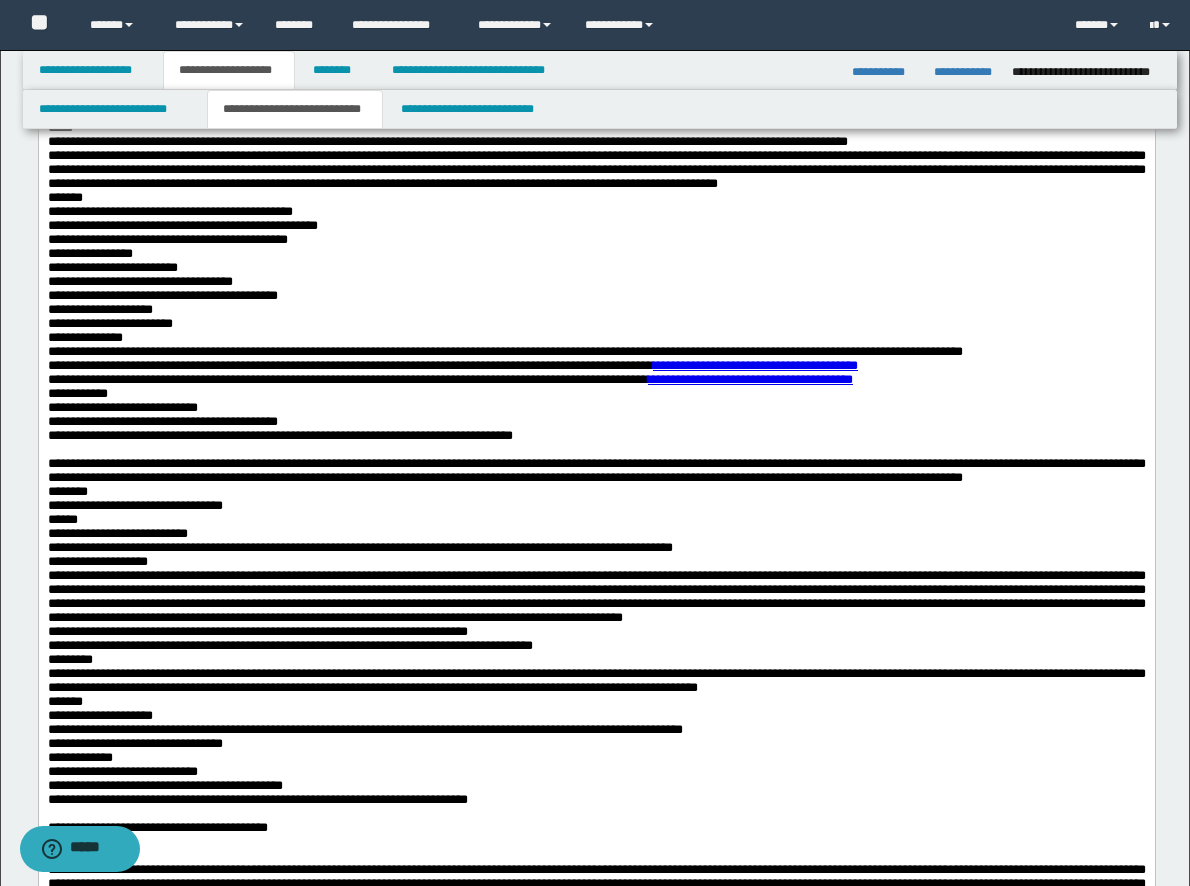 click on "**********" at bounding box center [596, 408] 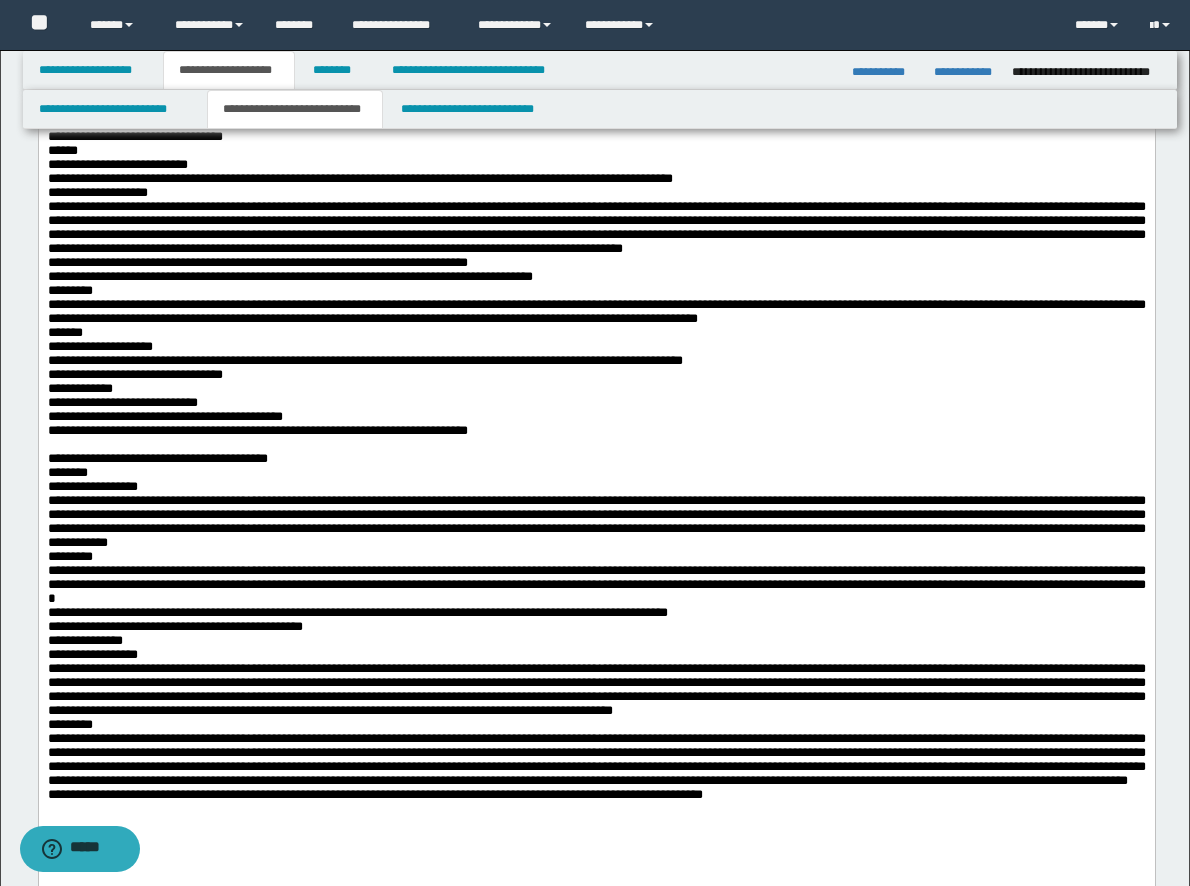 scroll, scrollTop: 1300, scrollLeft: 0, axis: vertical 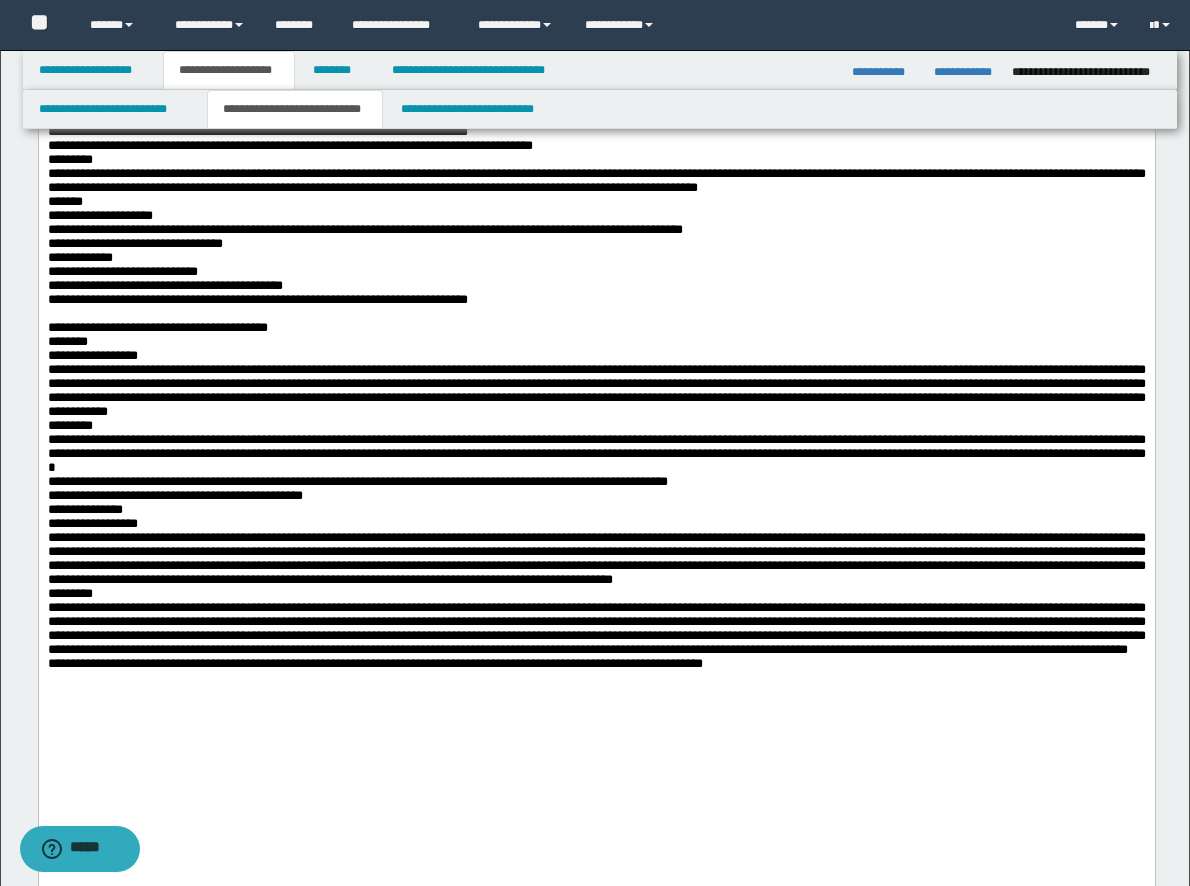 click on "**********" at bounding box center (596, 97) 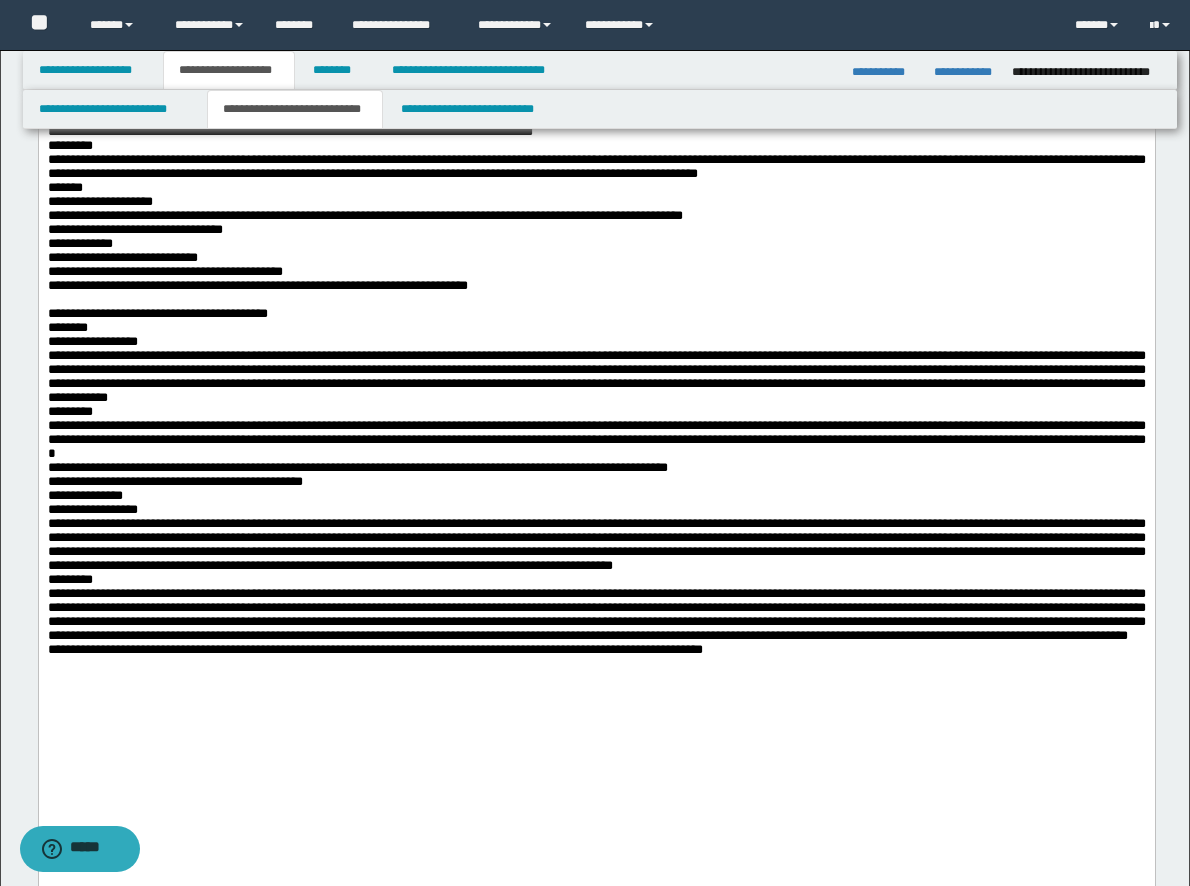 click on "**********" at bounding box center (837, 117) 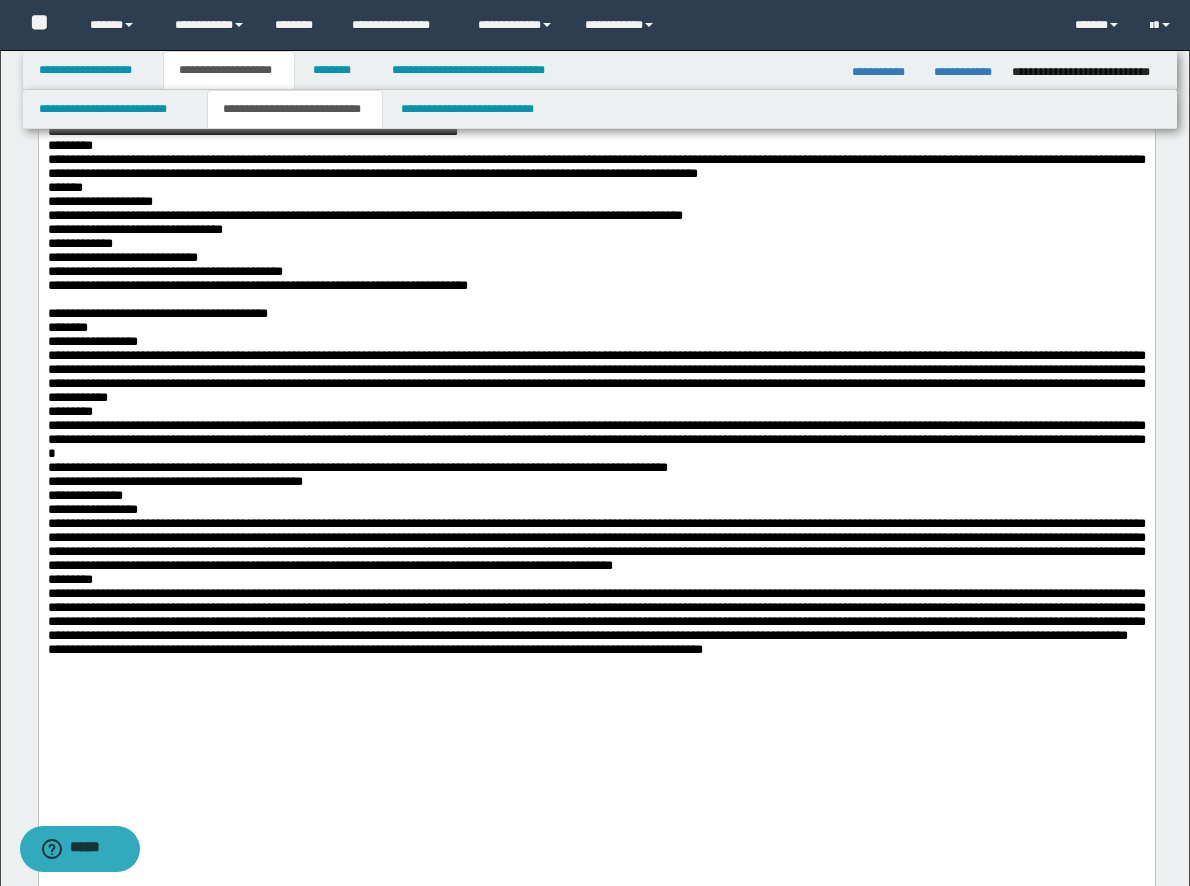 click on "*********" at bounding box center (596, 146) 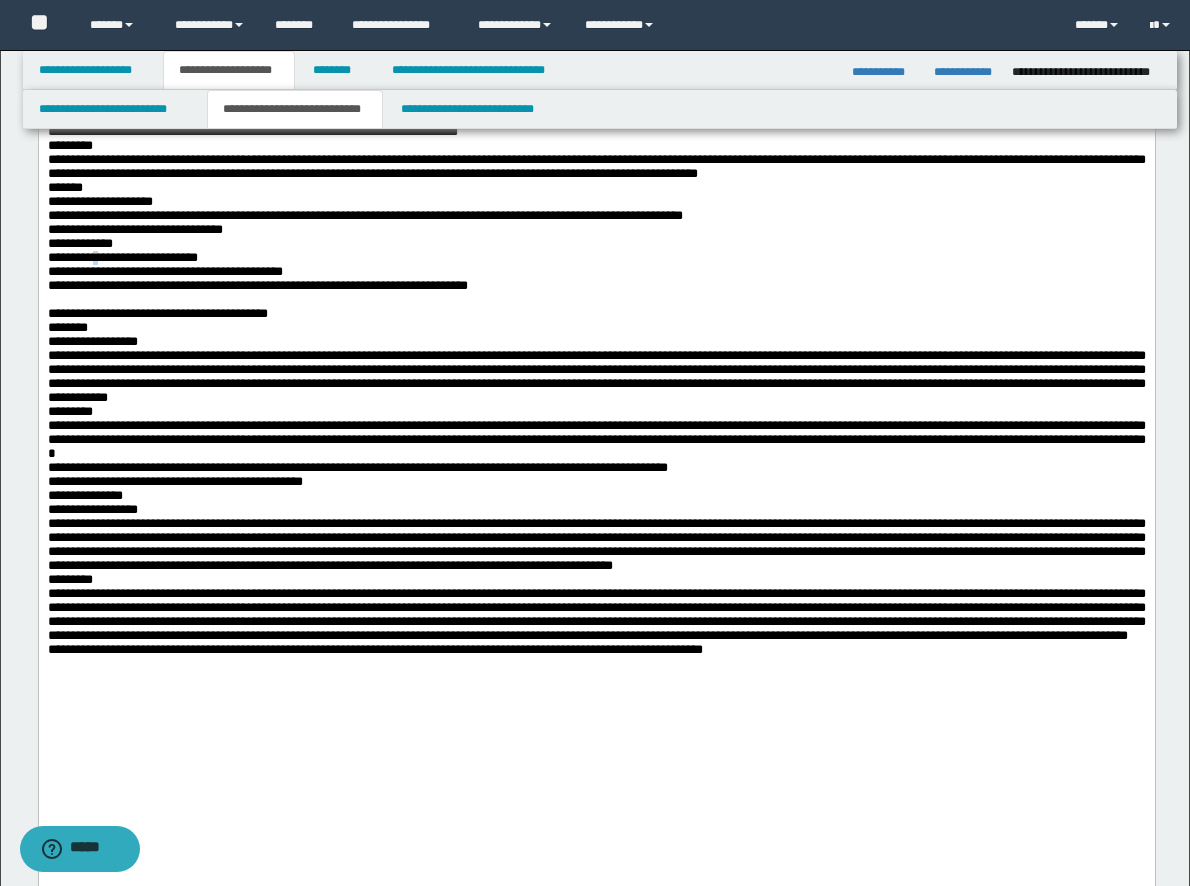 click on "**********" at bounding box center [122, 257] 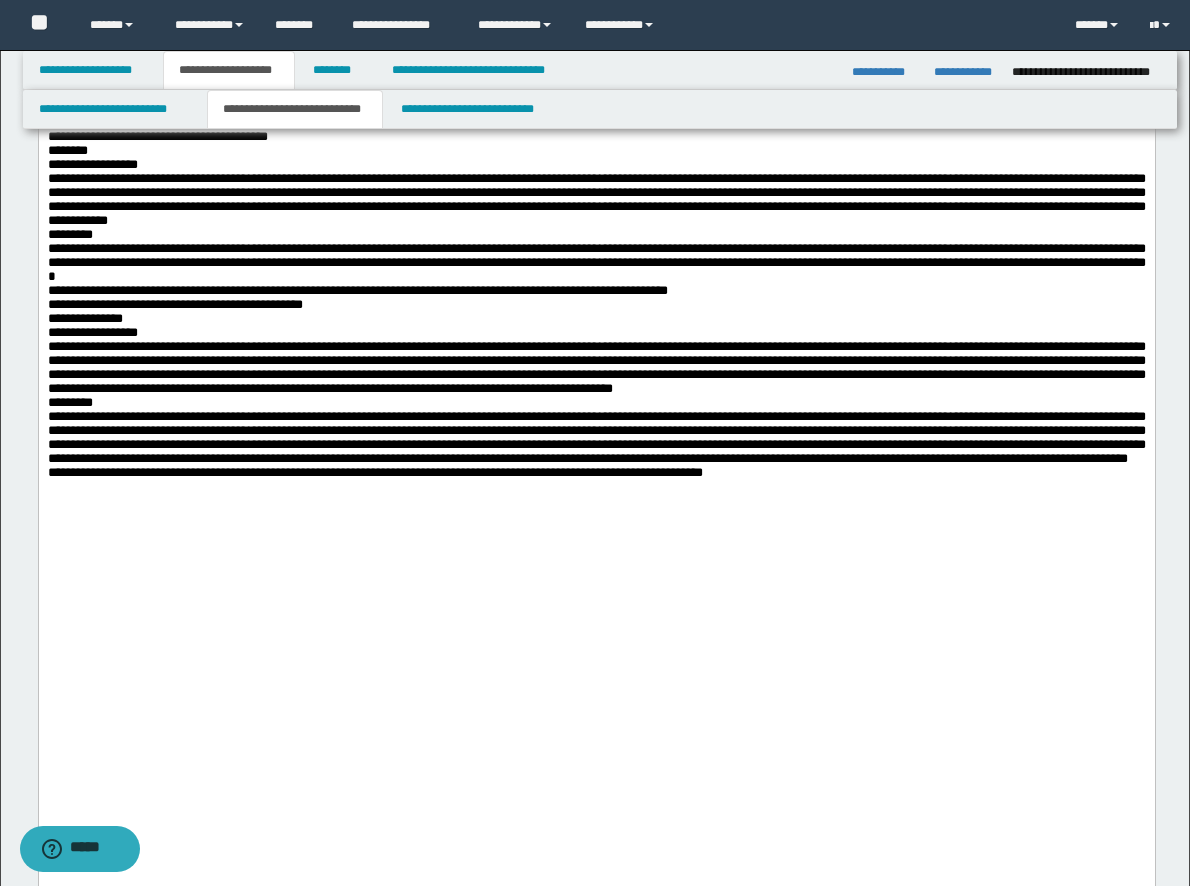 scroll, scrollTop: 1500, scrollLeft: 0, axis: vertical 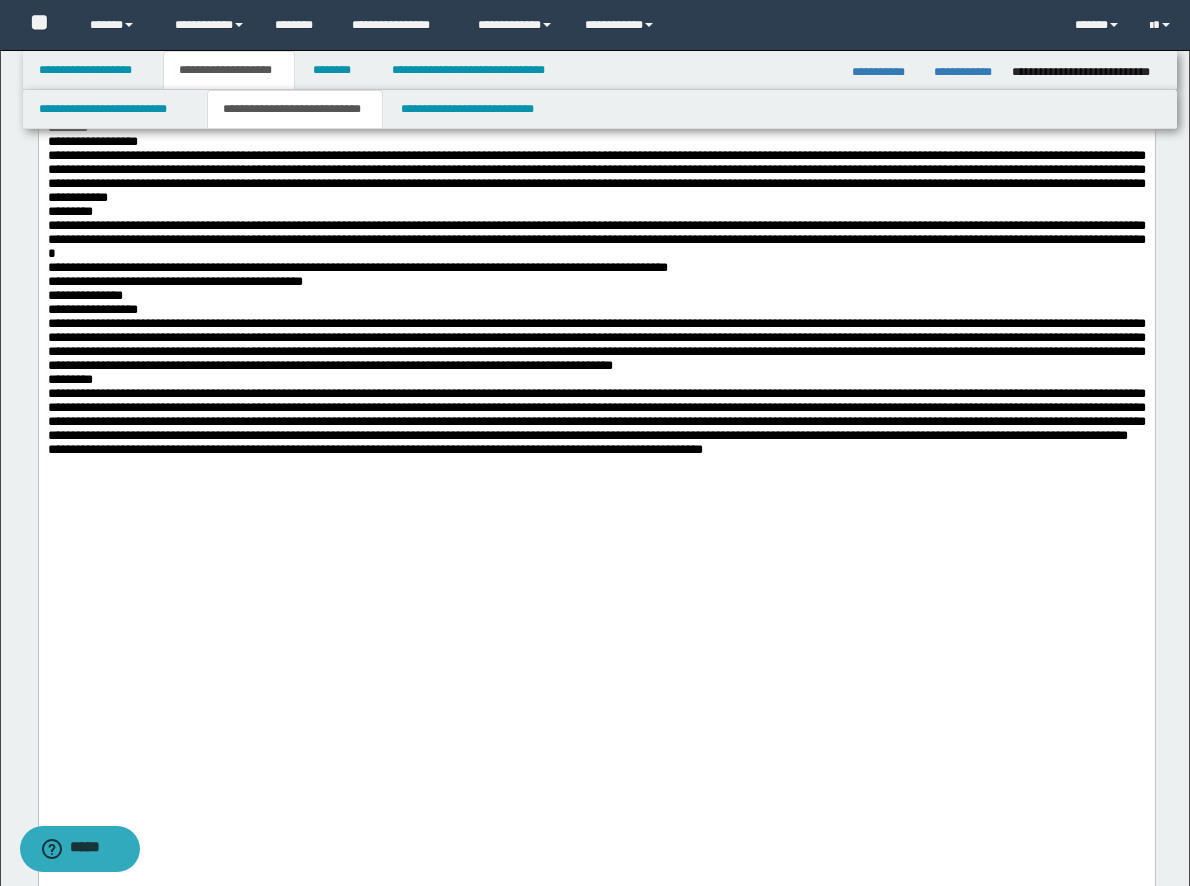 click on "**********" at bounding box center [92, 309] 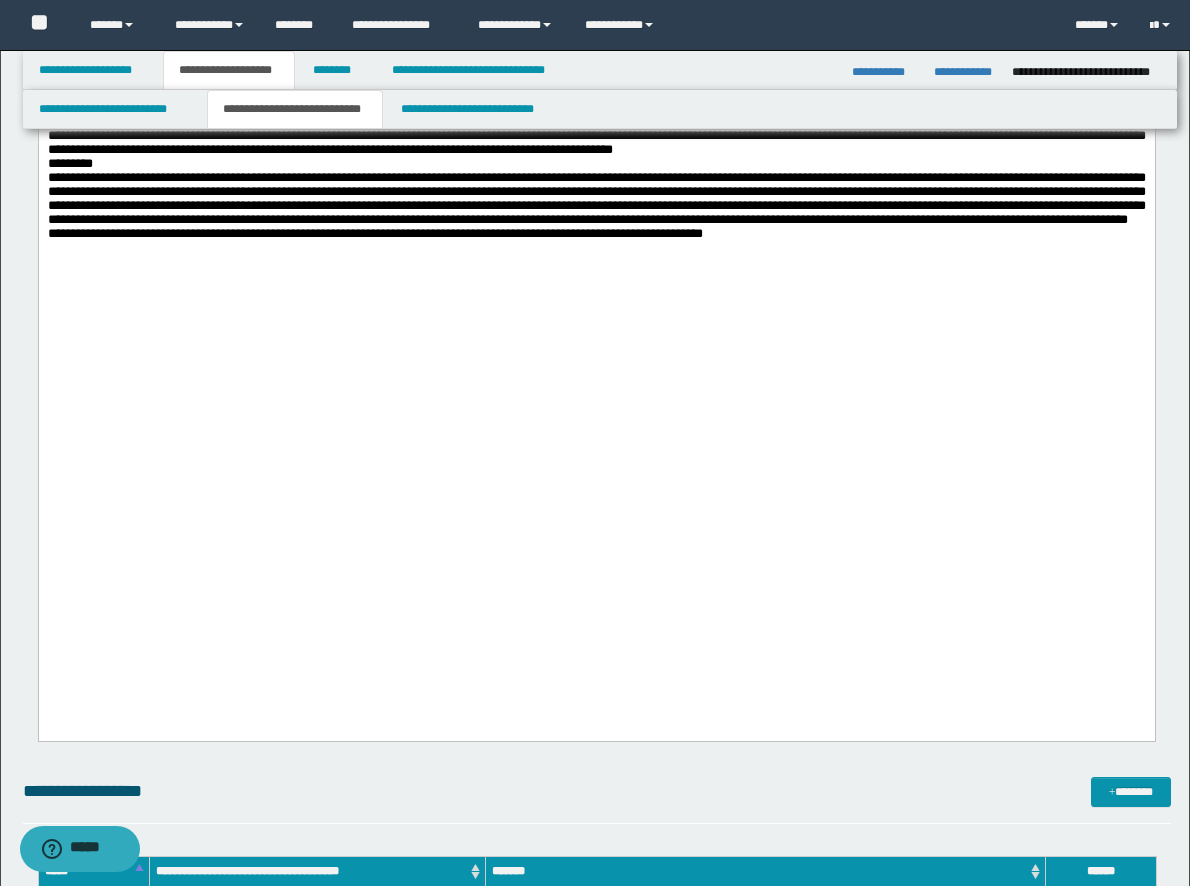 scroll, scrollTop: 1800, scrollLeft: 0, axis: vertical 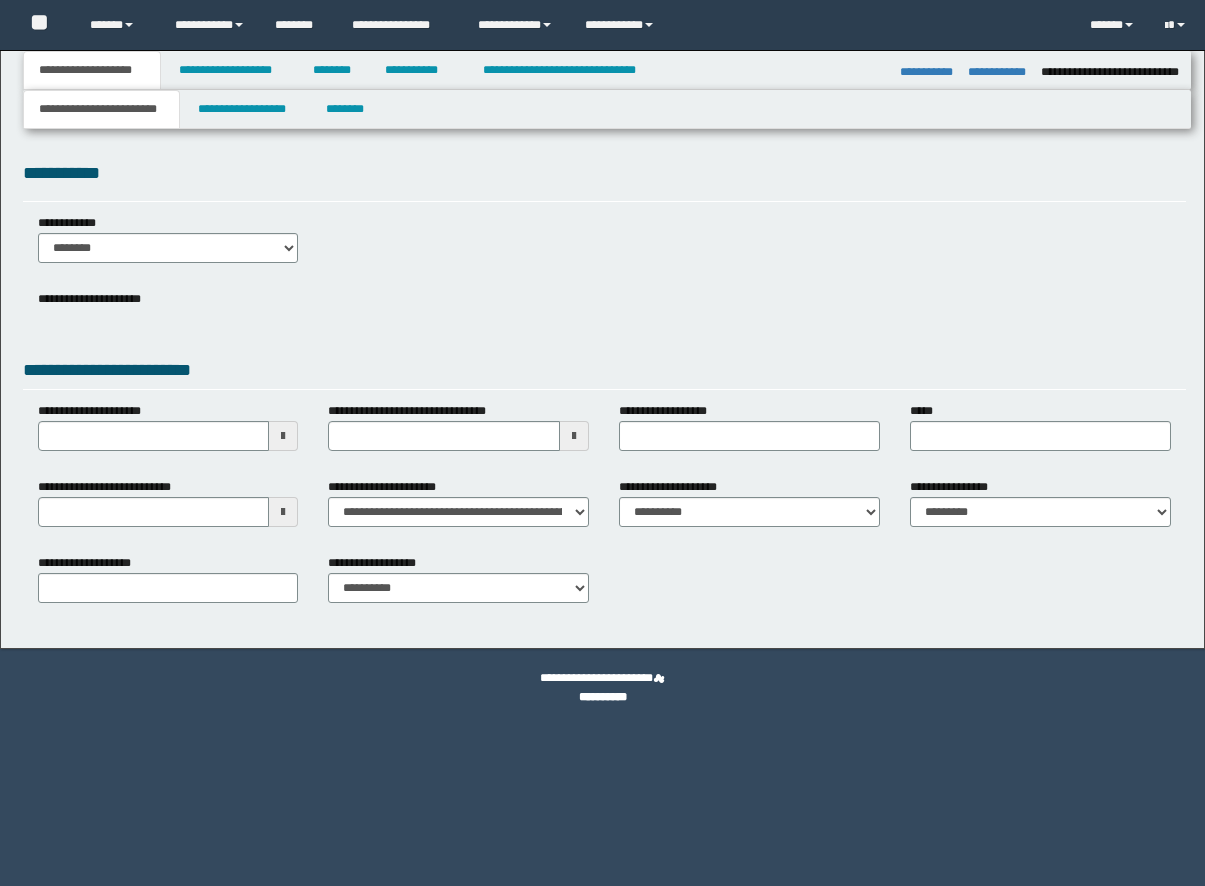 select on "*" 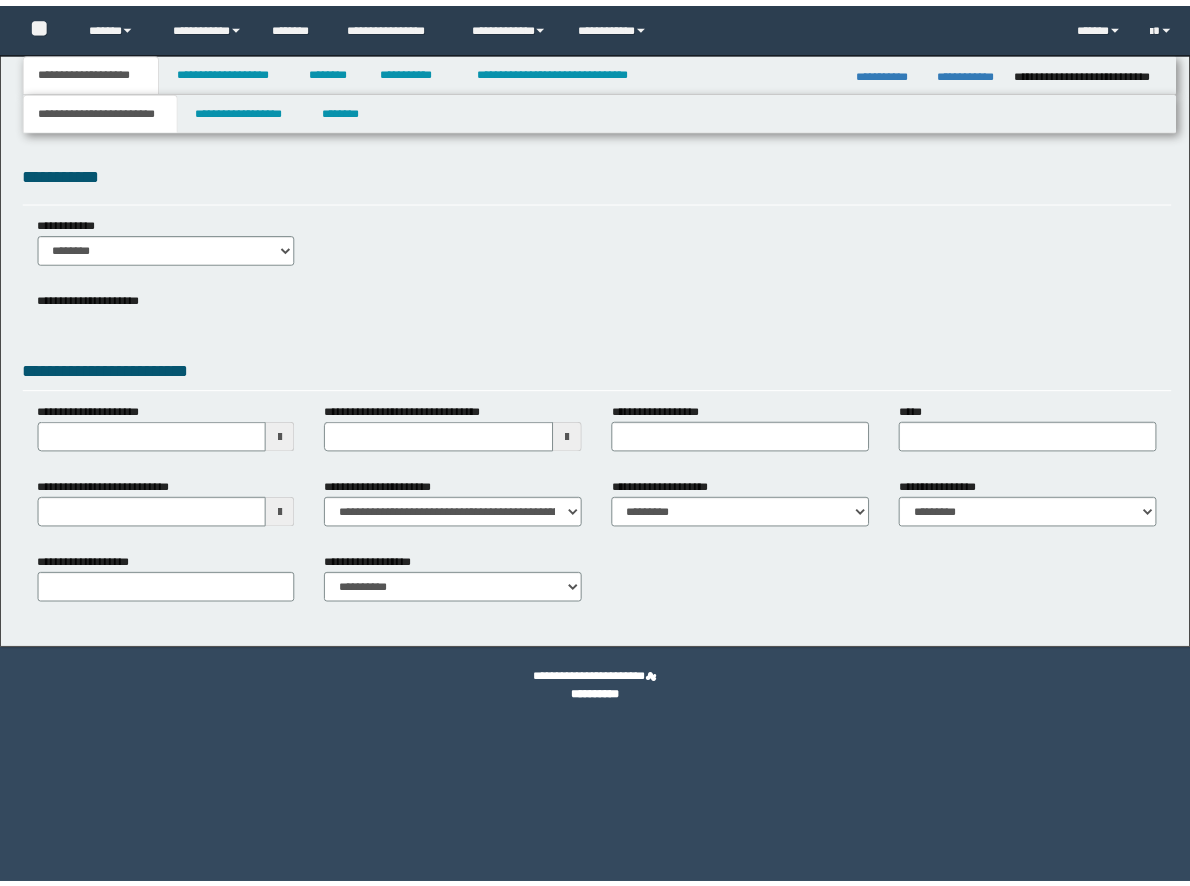 scroll, scrollTop: 0, scrollLeft: 0, axis: both 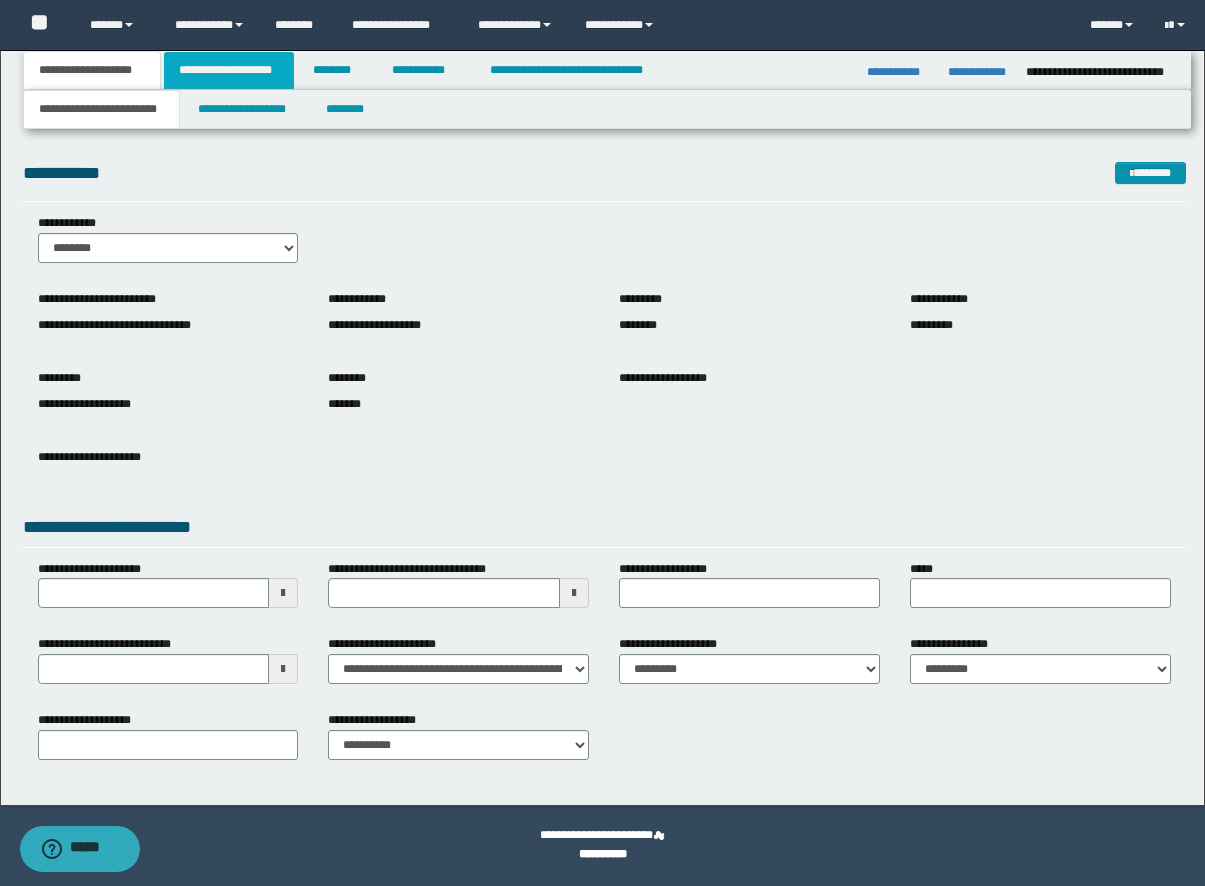 click on "**********" at bounding box center [229, 70] 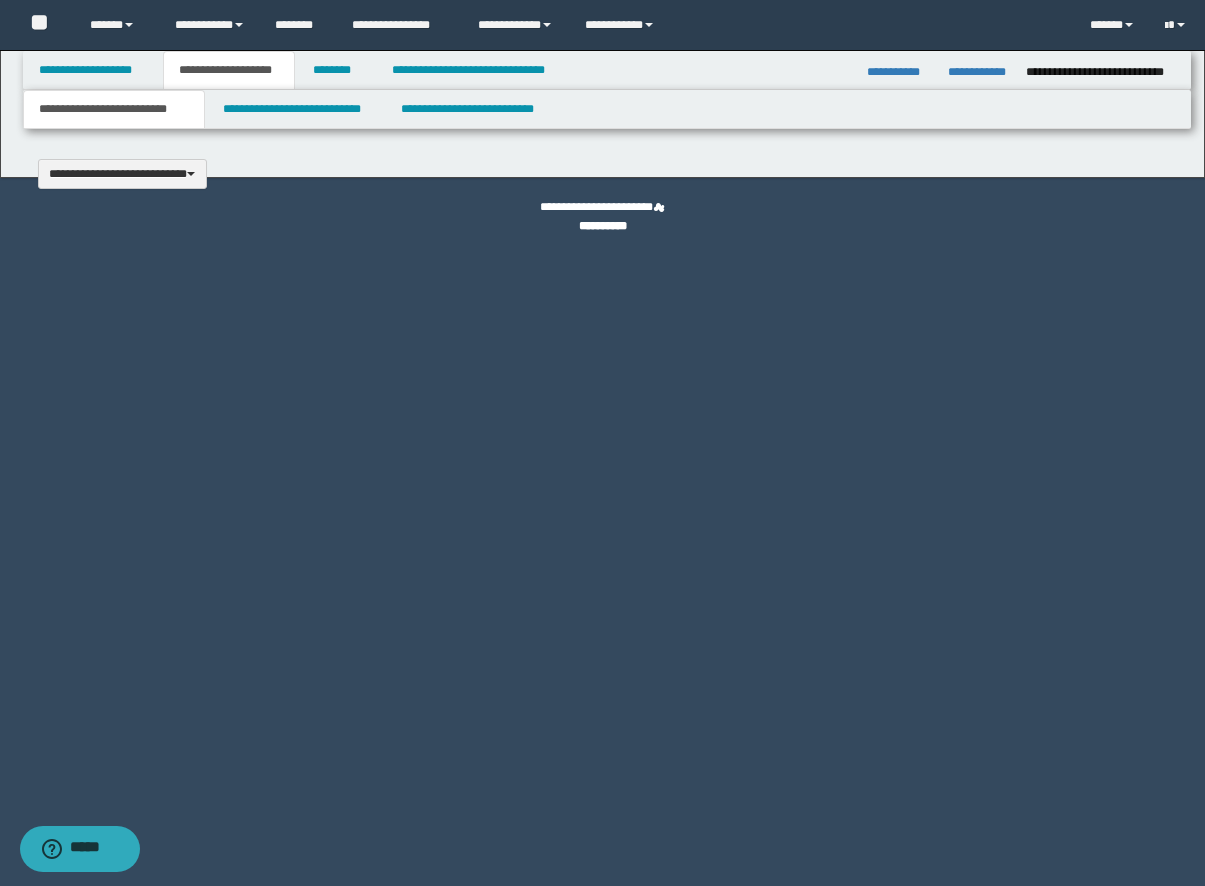 type 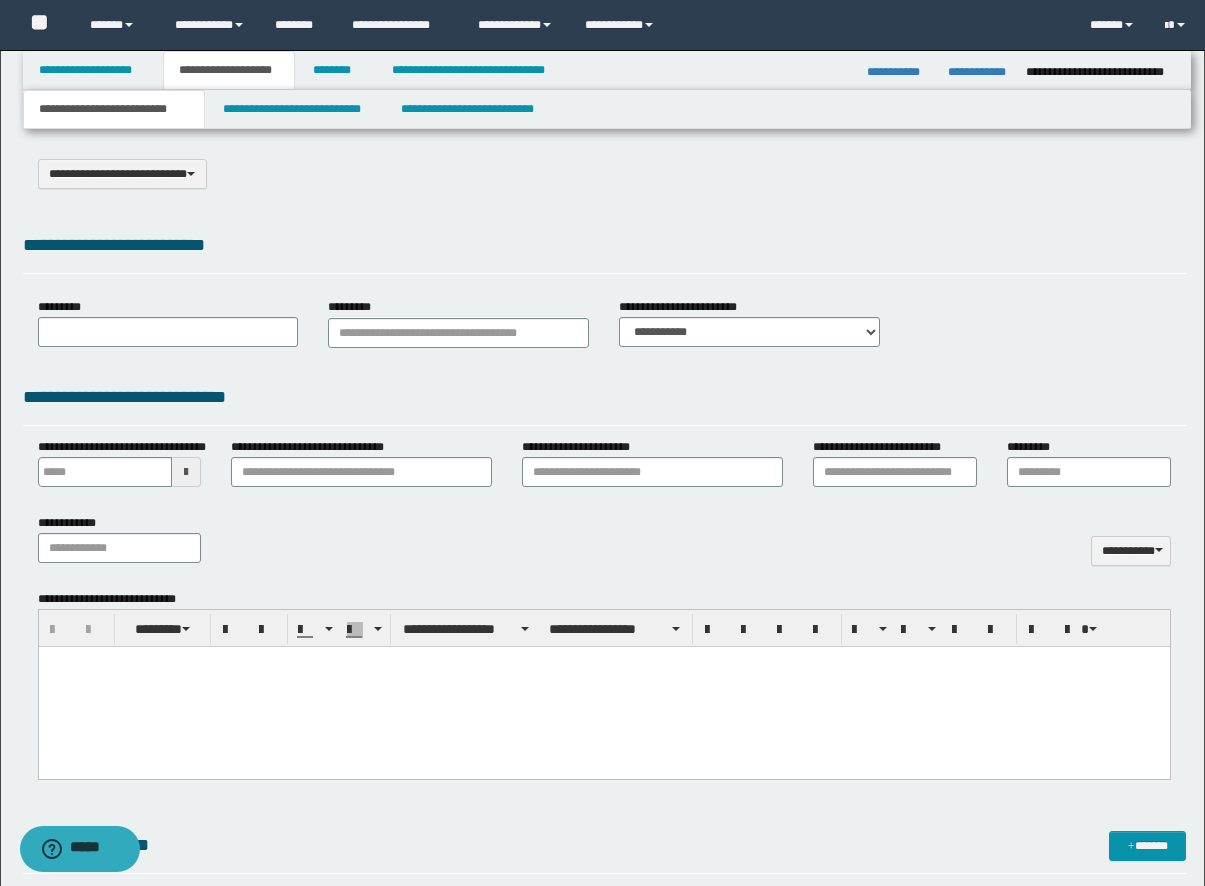 scroll, scrollTop: 0, scrollLeft: 0, axis: both 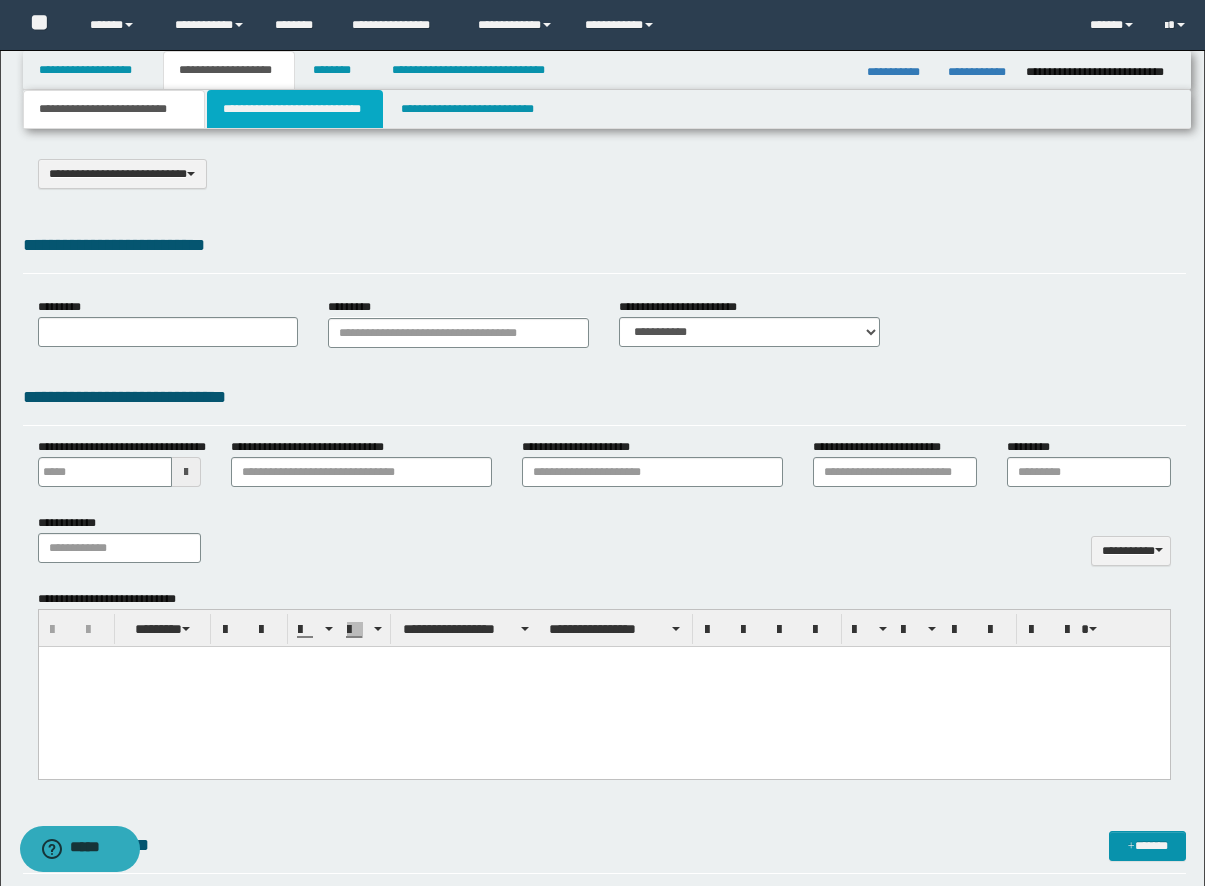 select on "*" 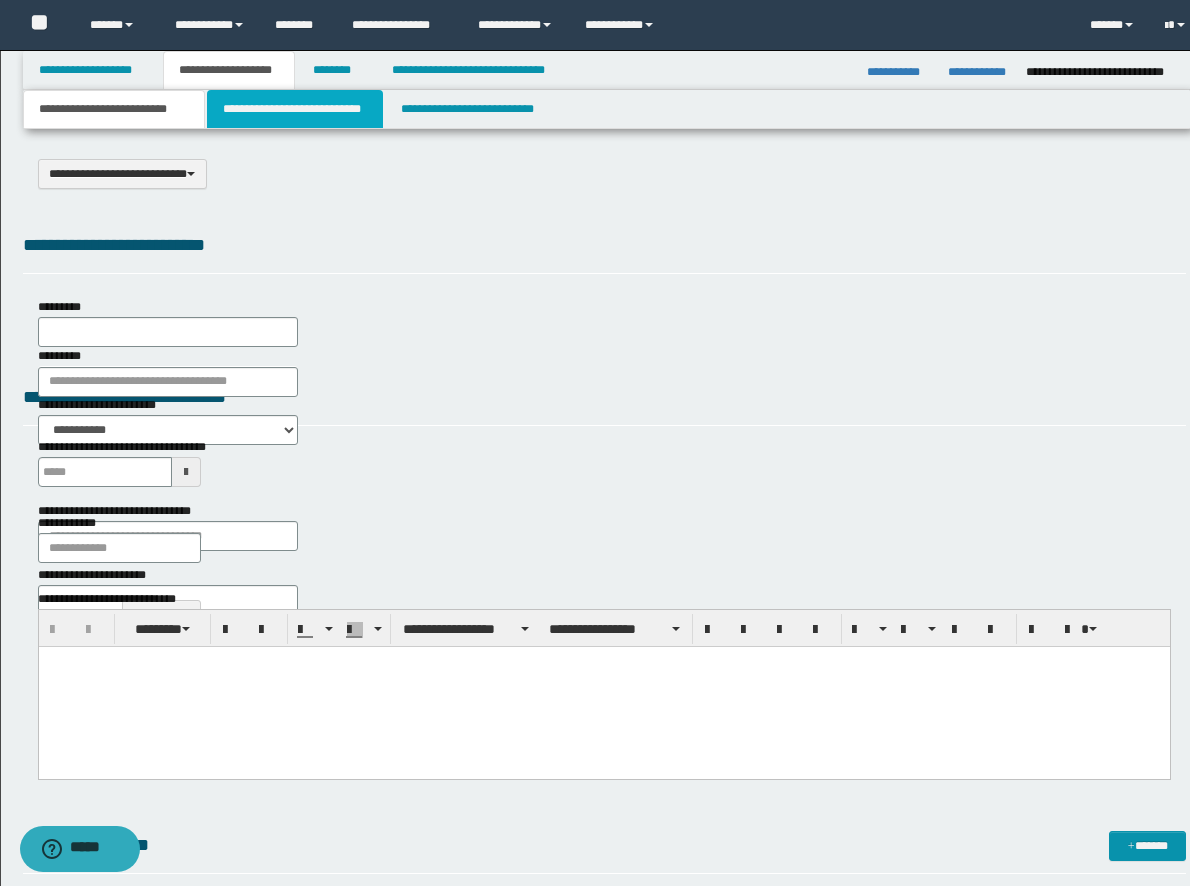 click on "**********" at bounding box center [295, 109] 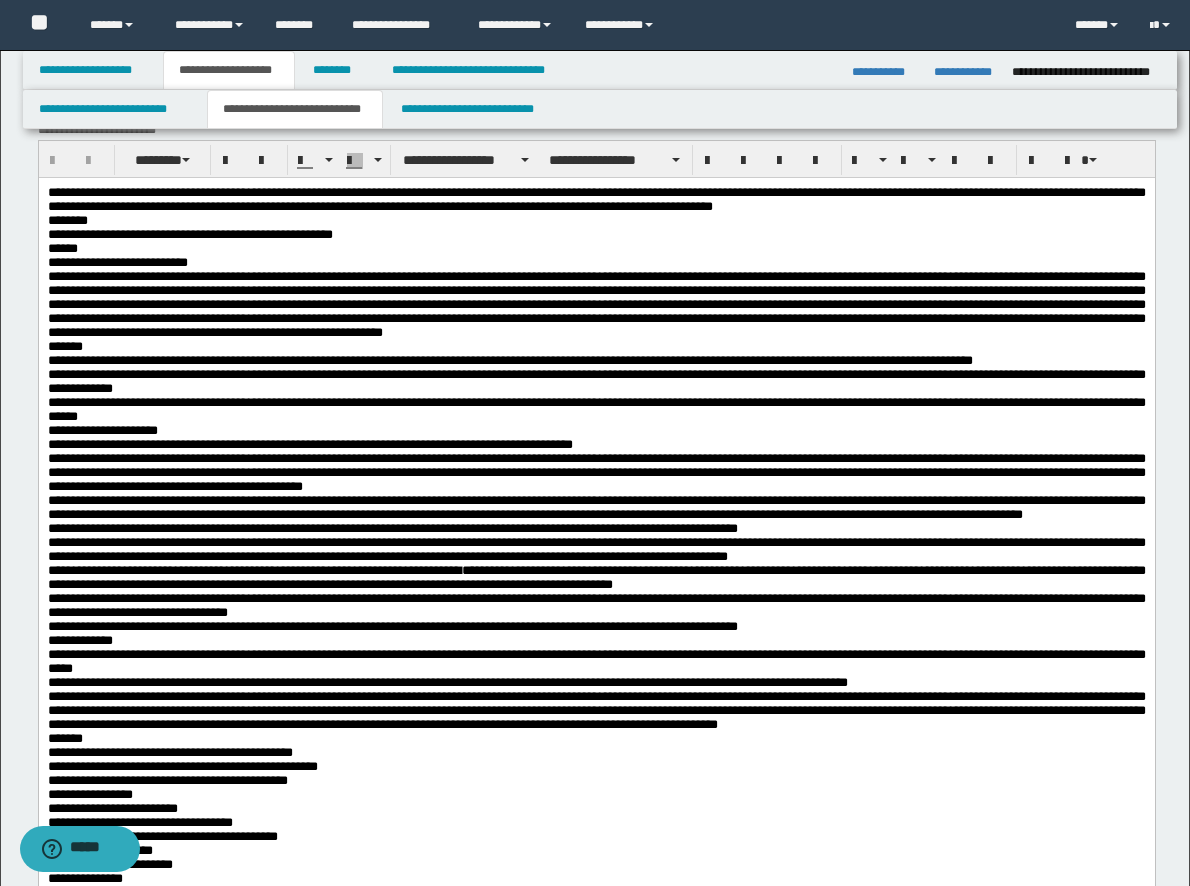 scroll, scrollTop: 300, scrollLeft: 0, axis: vertical 